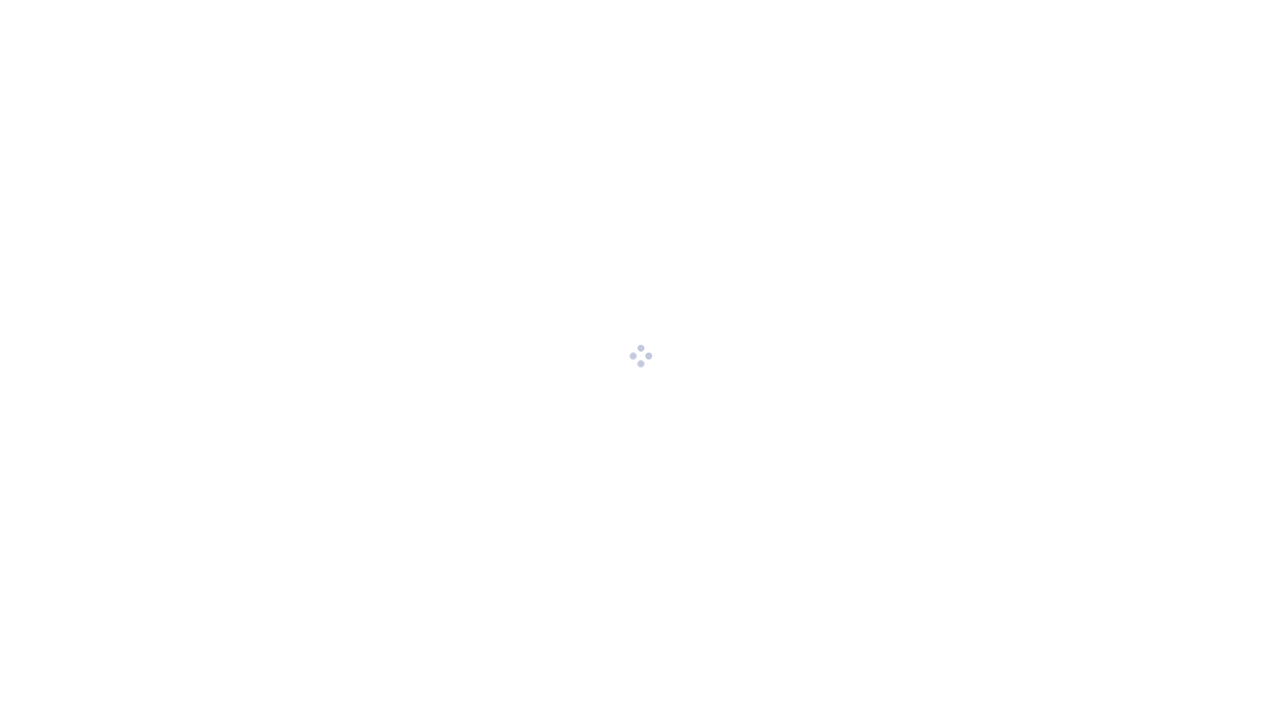 scroll, scrollTop: 0, scrollLeft: 0, axis: both 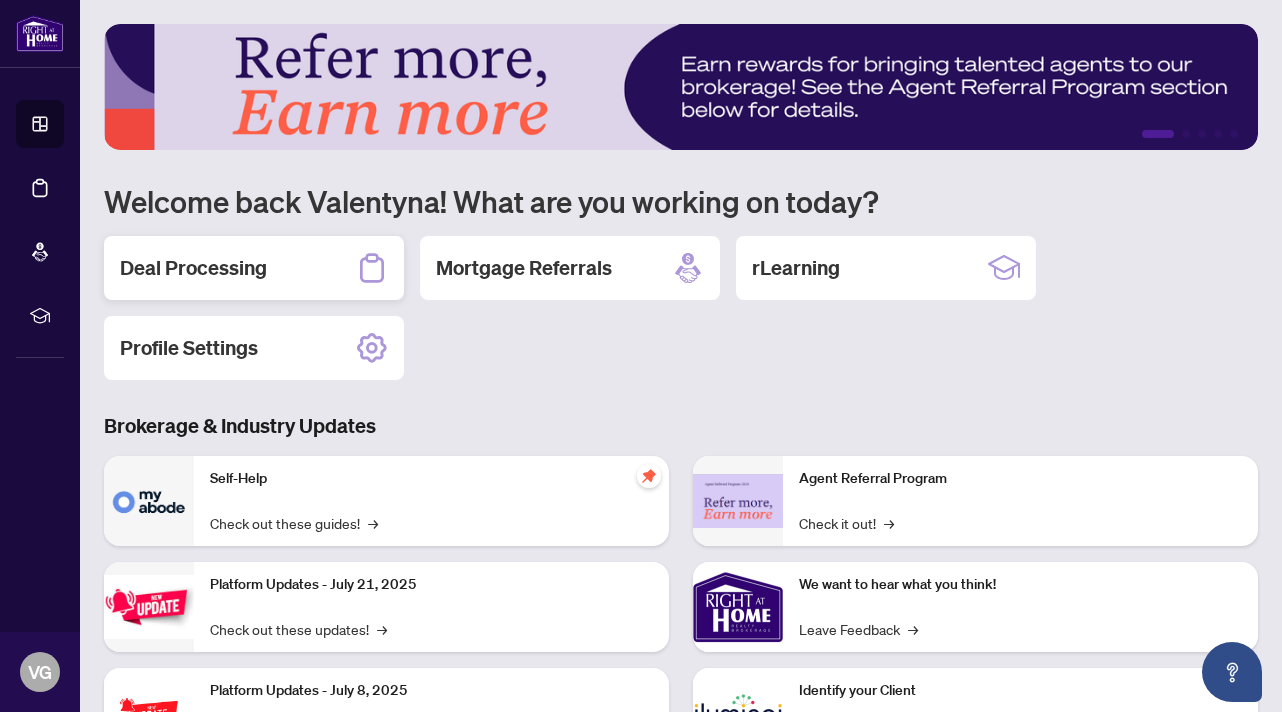 click on "Deal Processing" at bounding box center [254, 268] 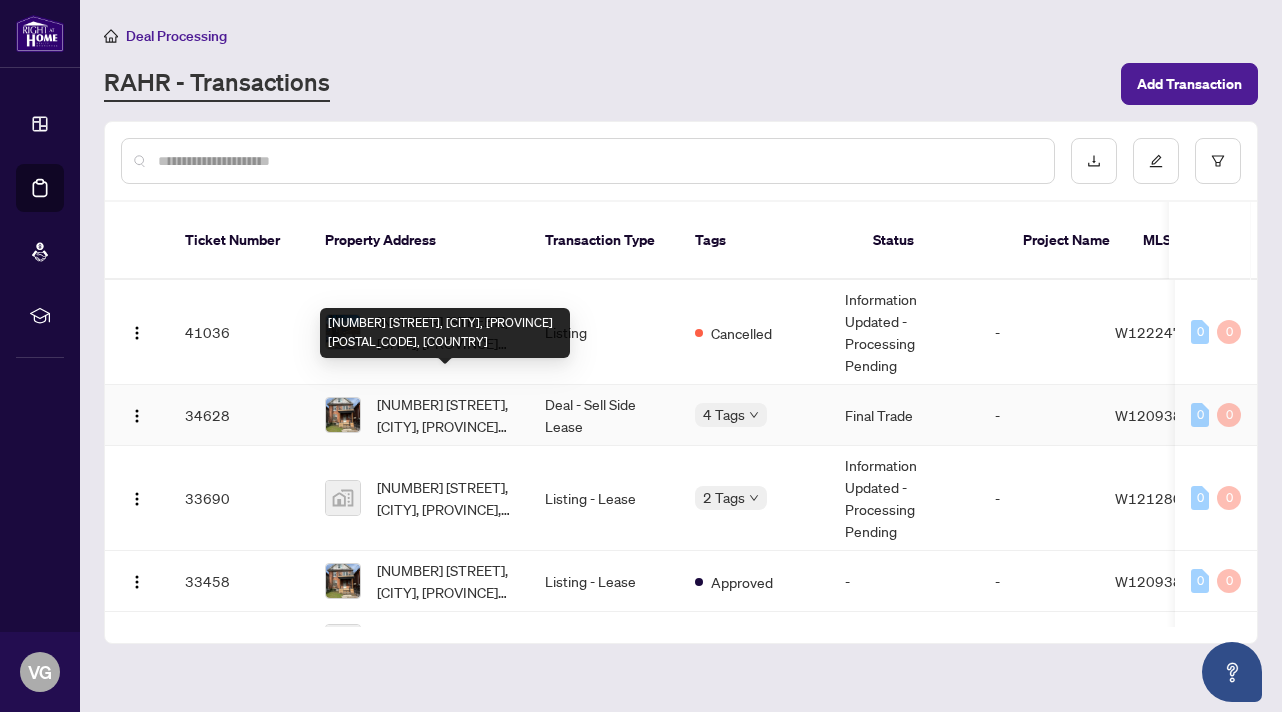 click on "[NUMBER] [STREET], [CITY], [PROVINCE] [POSTAL_CODE], [COUNTRY]" at bounding box center (445, 415) 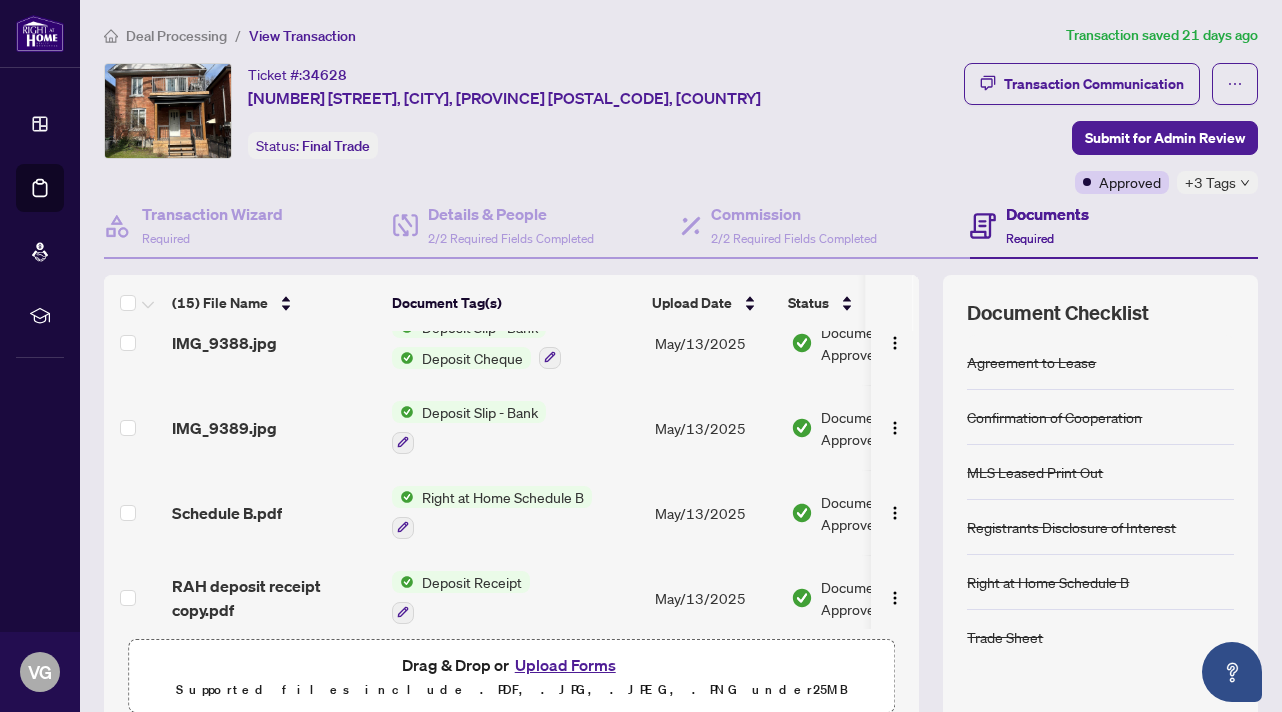 scroll, scrollTop: 856, scrollLeft: 1, axis: both 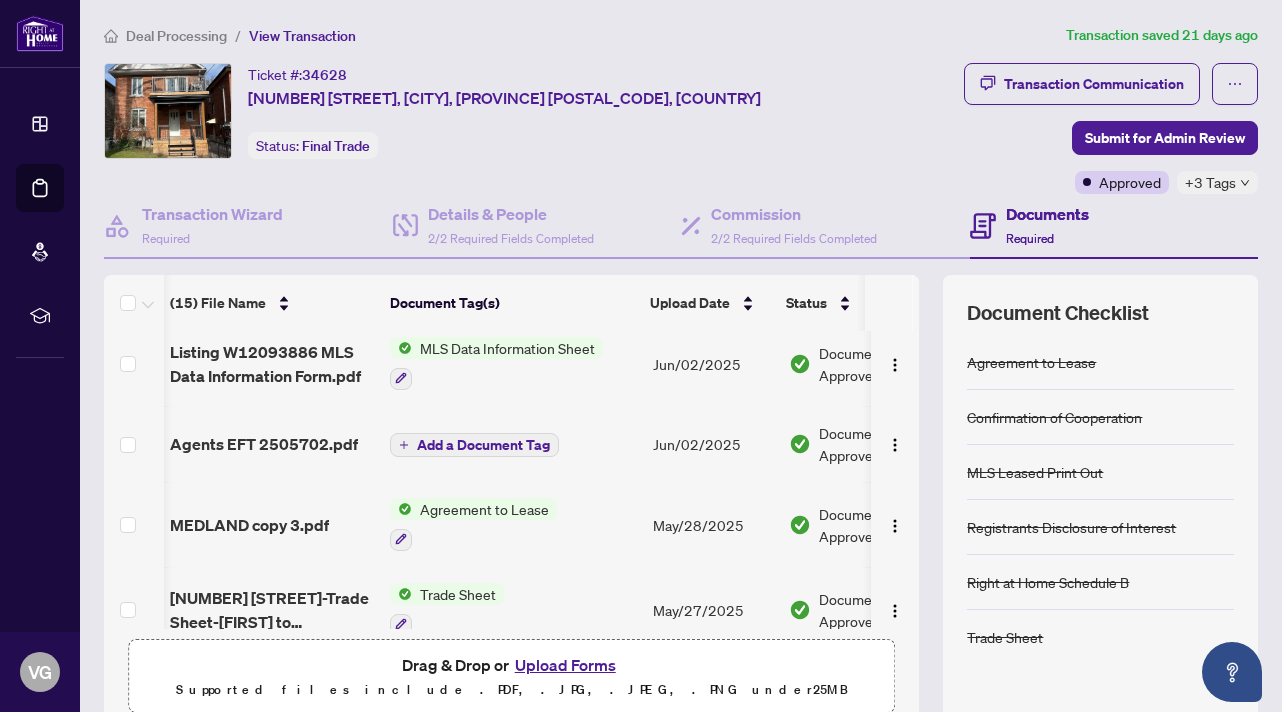 click on "Agreement to Lease" at bounding box center (484, 509) 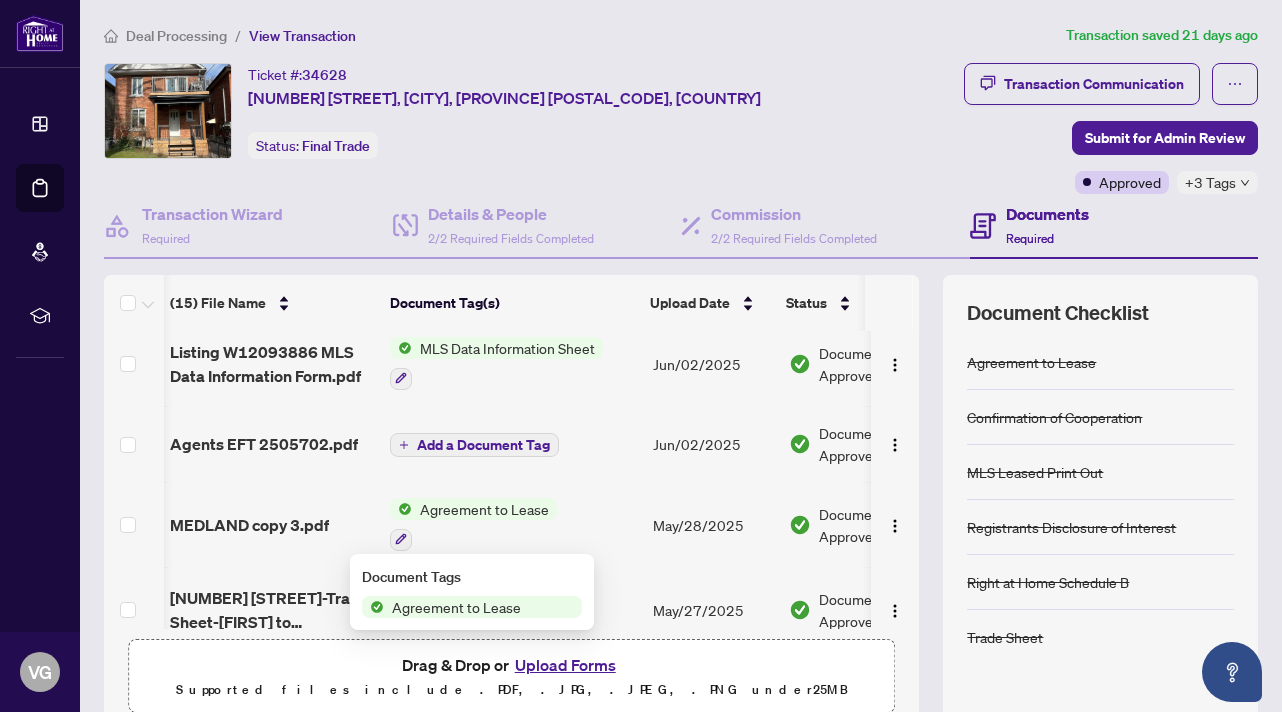 click on "Agreement to Lease" at bounding box center [456, 607] 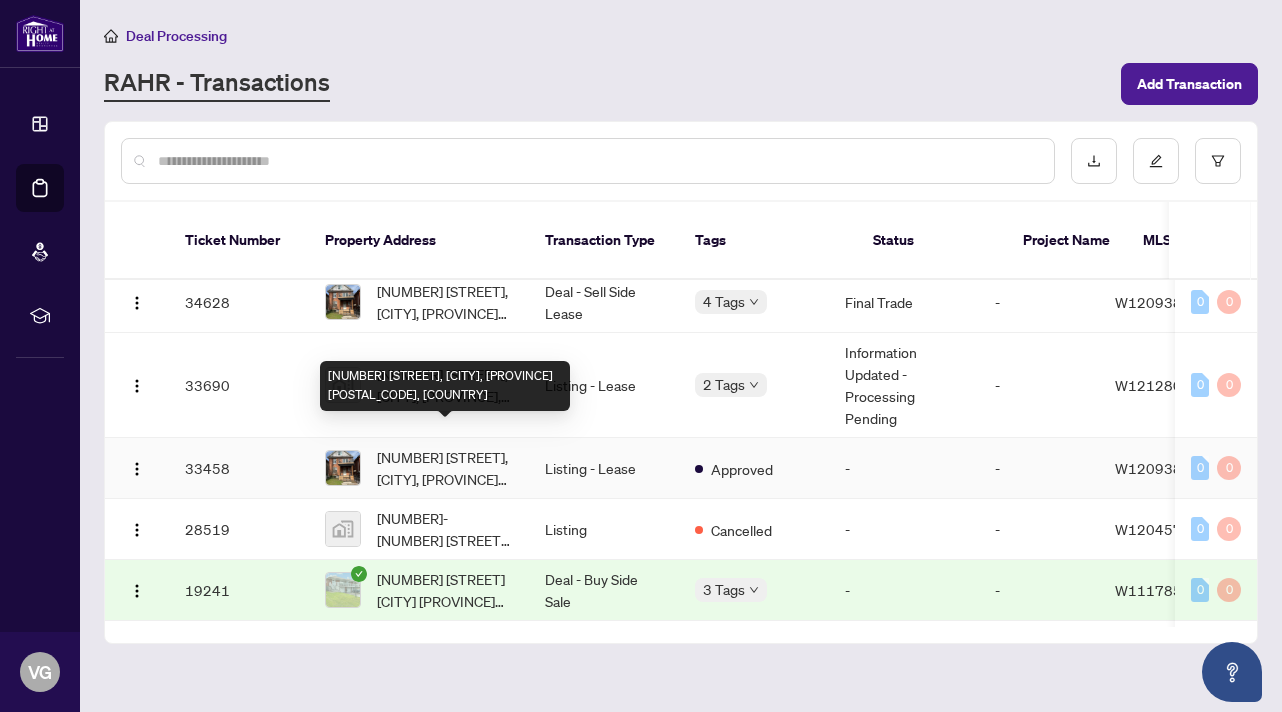 click on "[NUMBER] [STREET], [CITY], [PROVINCE] [POSTAL_CODE], [COUNTRY]" at bounding box center (445, 468) 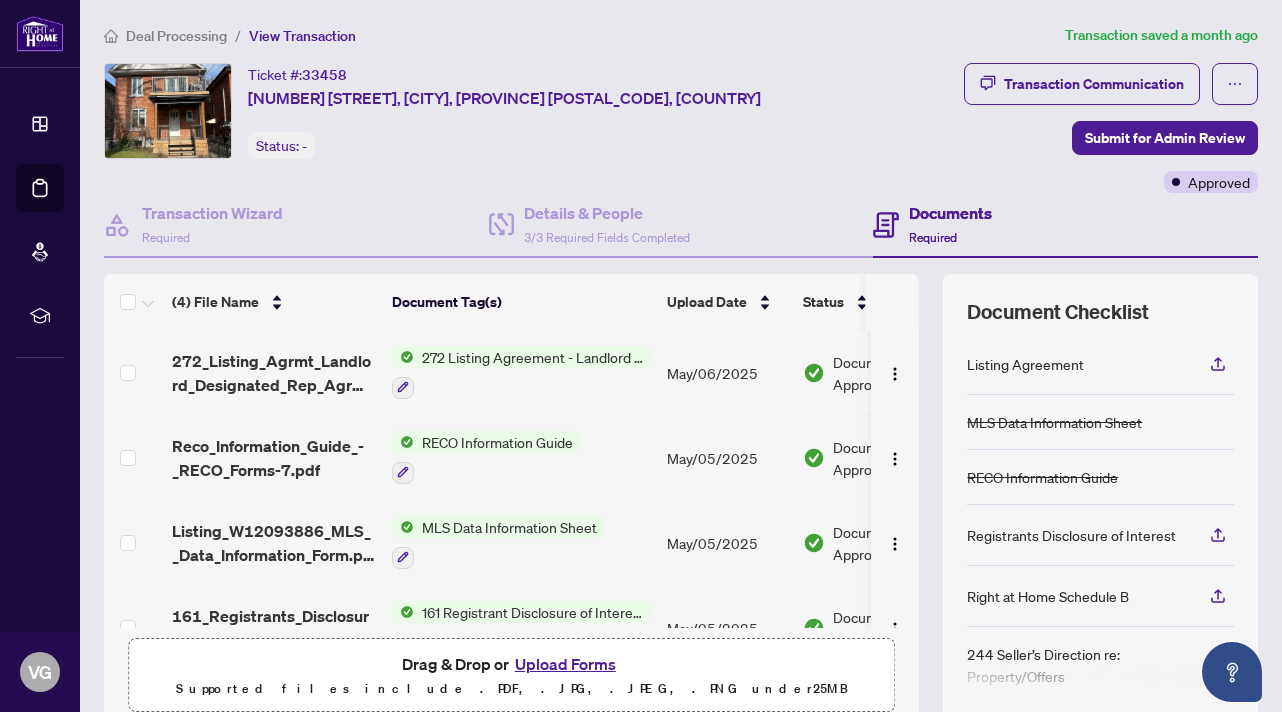 click on "RECO Information Guide" at bounding box center (497, 442) 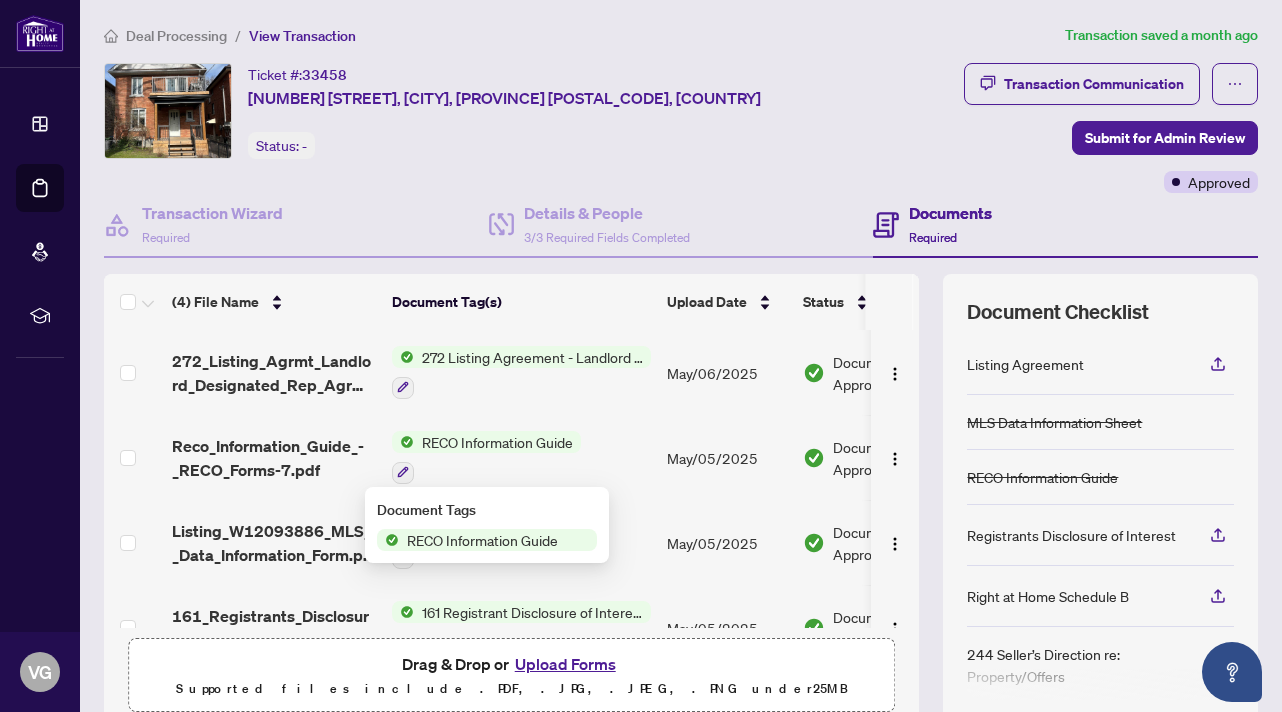 click on "RECO Information Guide" at bounding box center (482, 540) 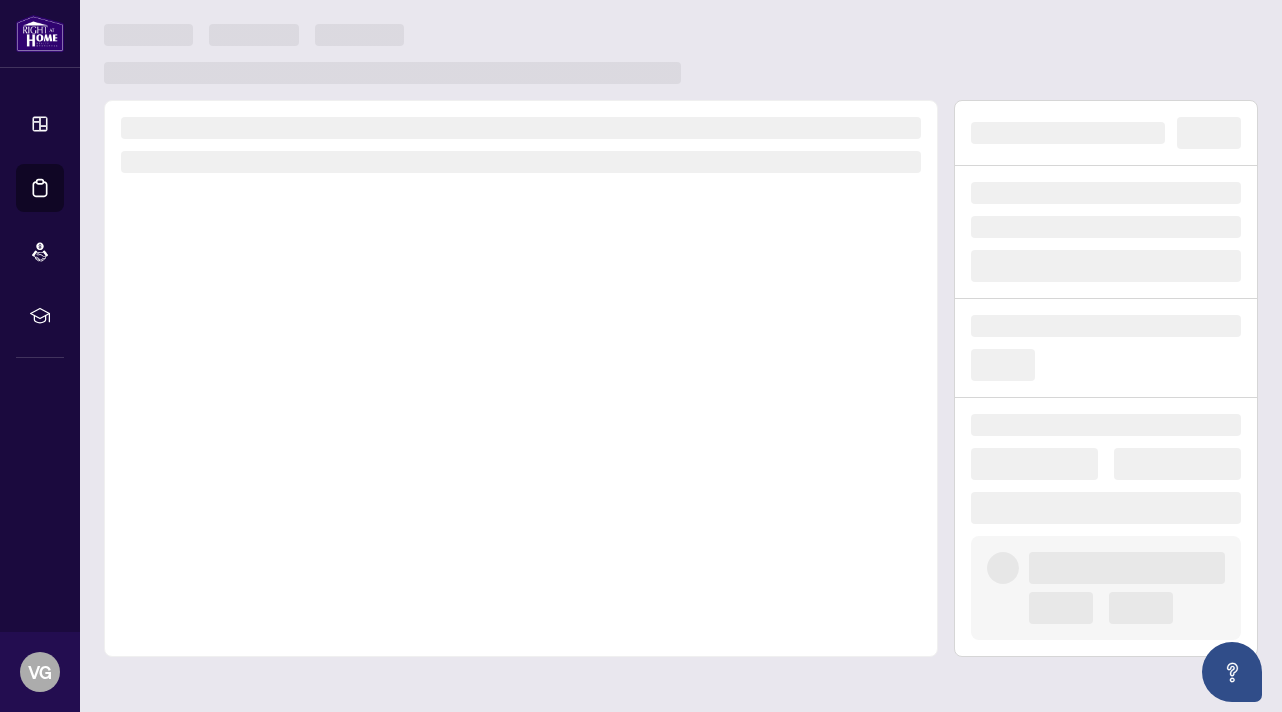 click at bounding box center (521, 378) 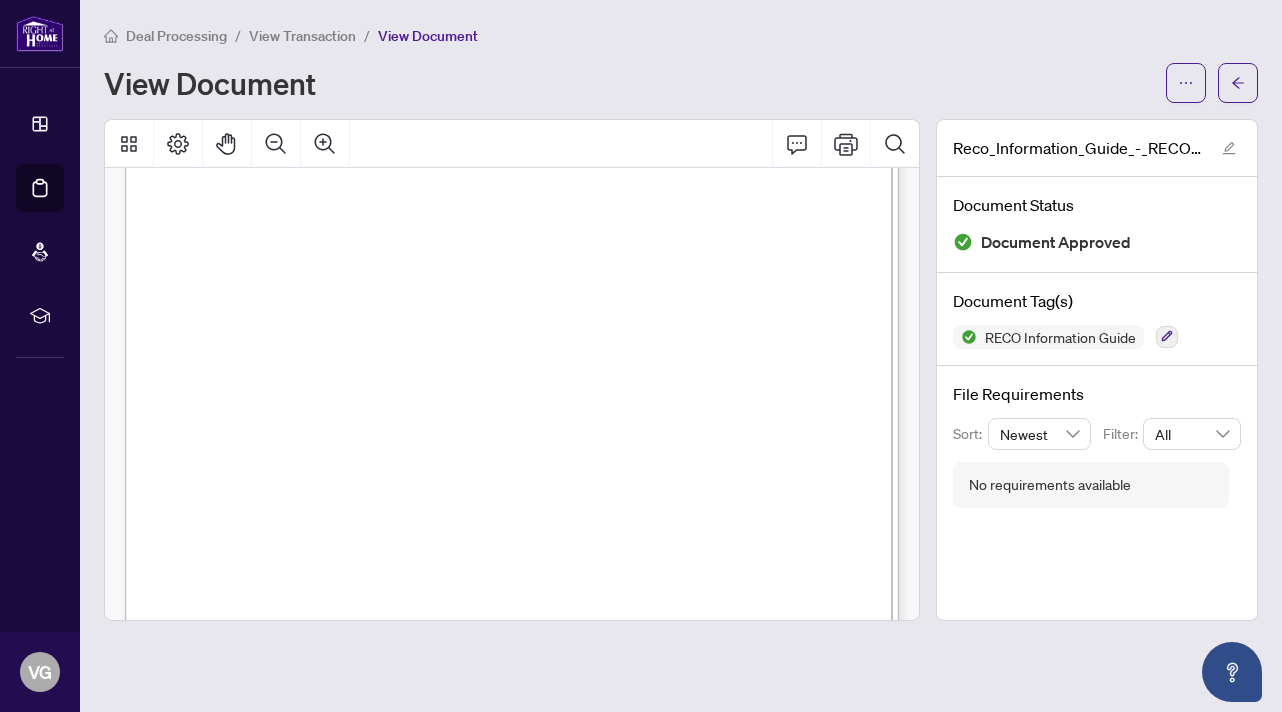 scroll, scrollTop: 12410, scrollLeft: 0, axis: vertical 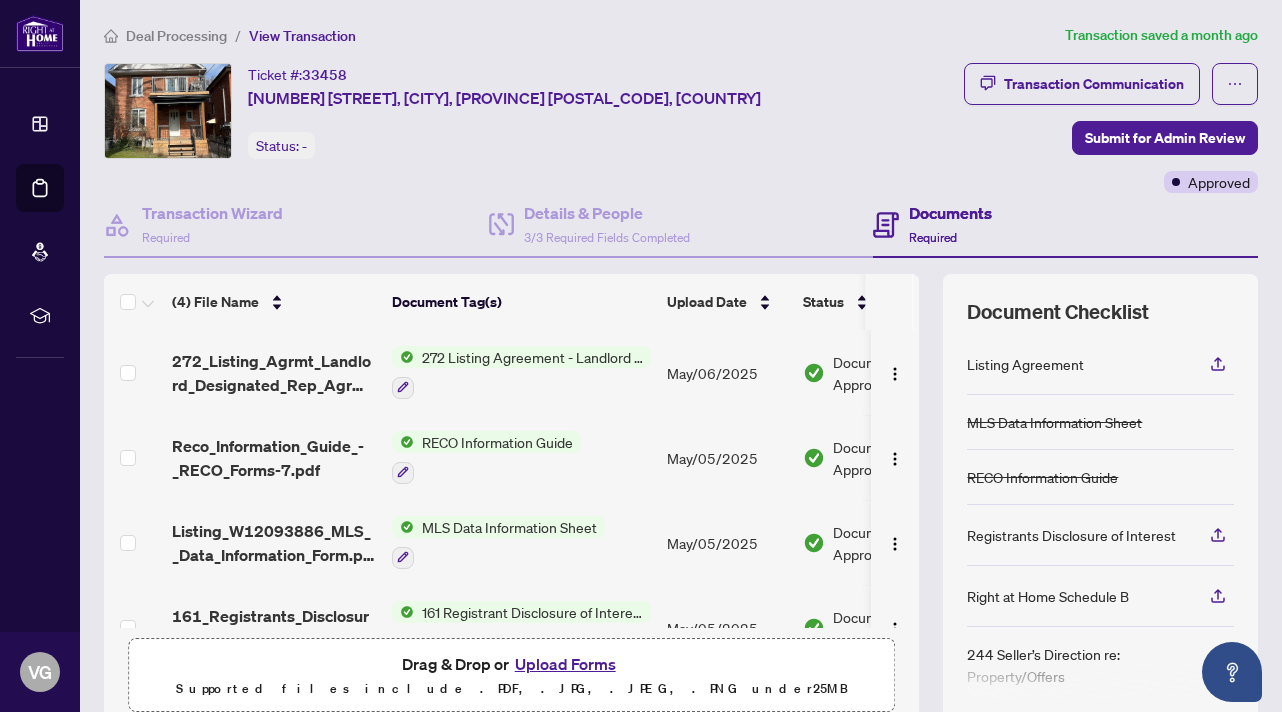 click on "272 Listing Agreement - Landlord Designated Representation Agreement Authority
to Offer for Lease" at bounding box center (532, 357) 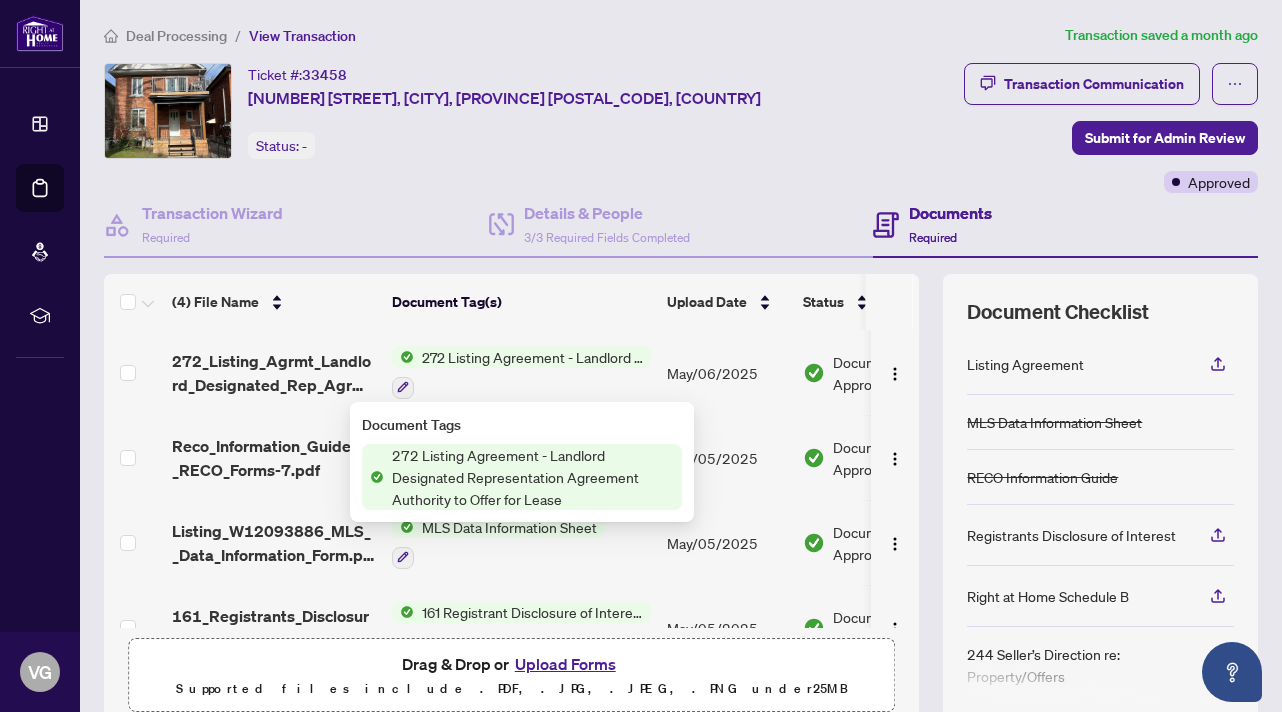 click on "272 Listing Agreement - Landlord Designated Representation Agreement Authority
to Offer for Lease" at bounding box center (533, 477) 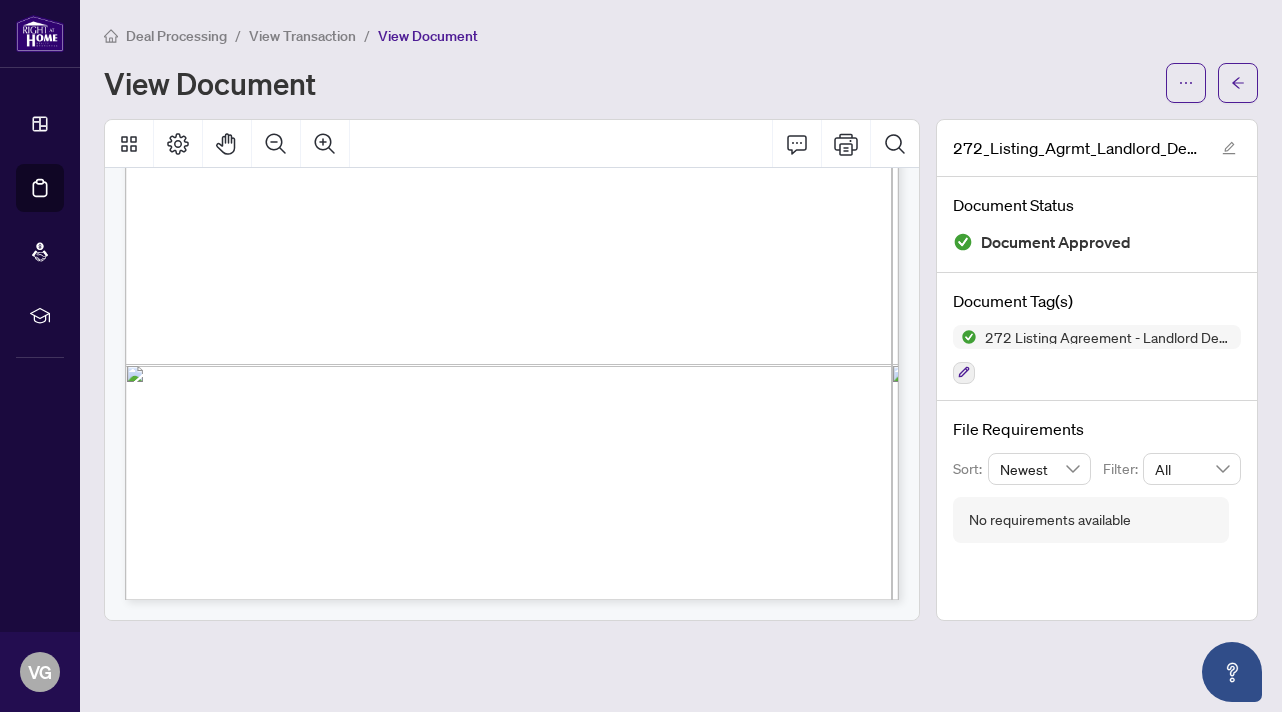 scroll, scrollTop: 3670, scrollLeft: 0, axis: vertical 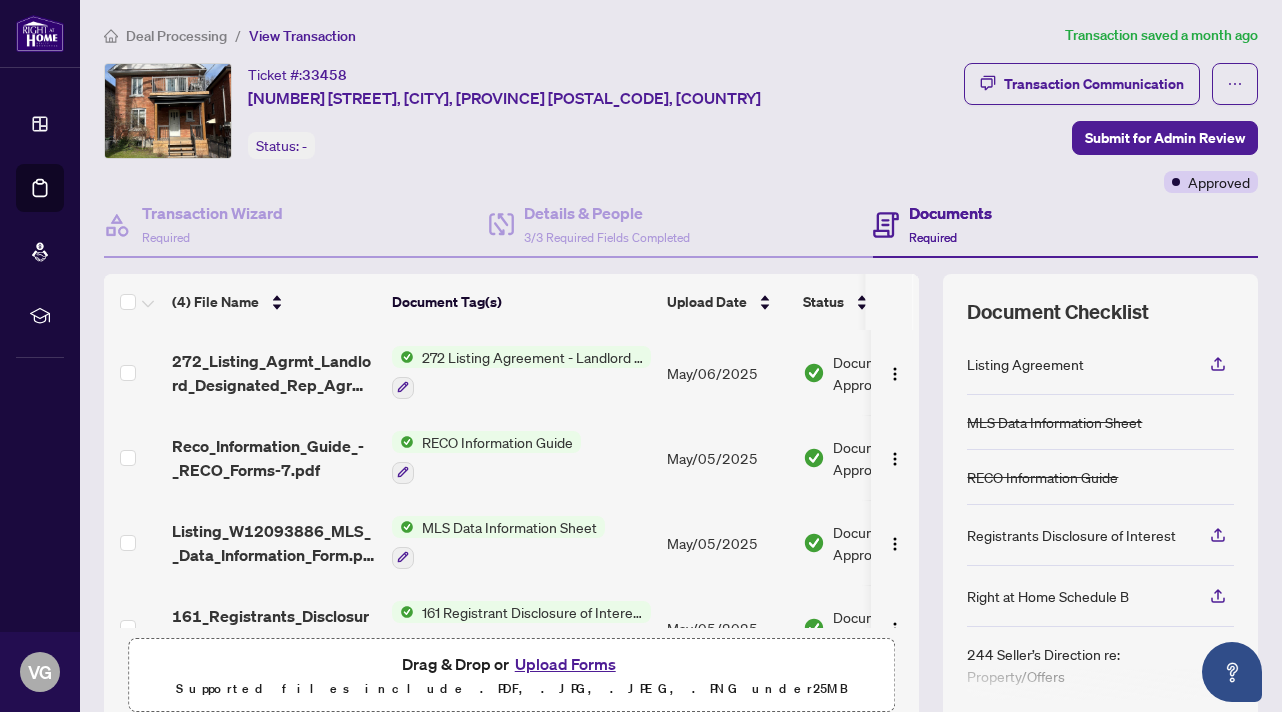 click on "272 Listing Agreement - Landlord Designated Representation Agreement Authority
to Offer for Lease" at bounding box center (532, 357) 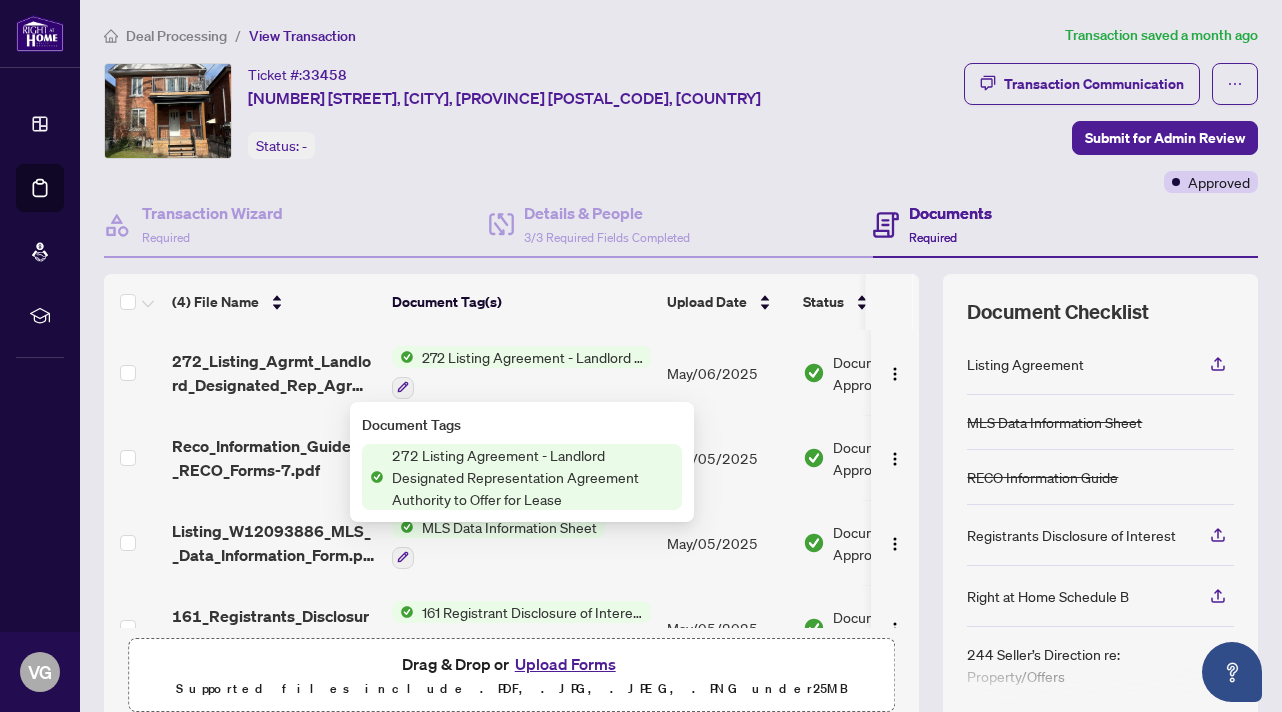 click on "272 Listing Agreement - Landlord Designated Representation Agreement Authority
to Offer for Lease" at bounding box center (533, 477) 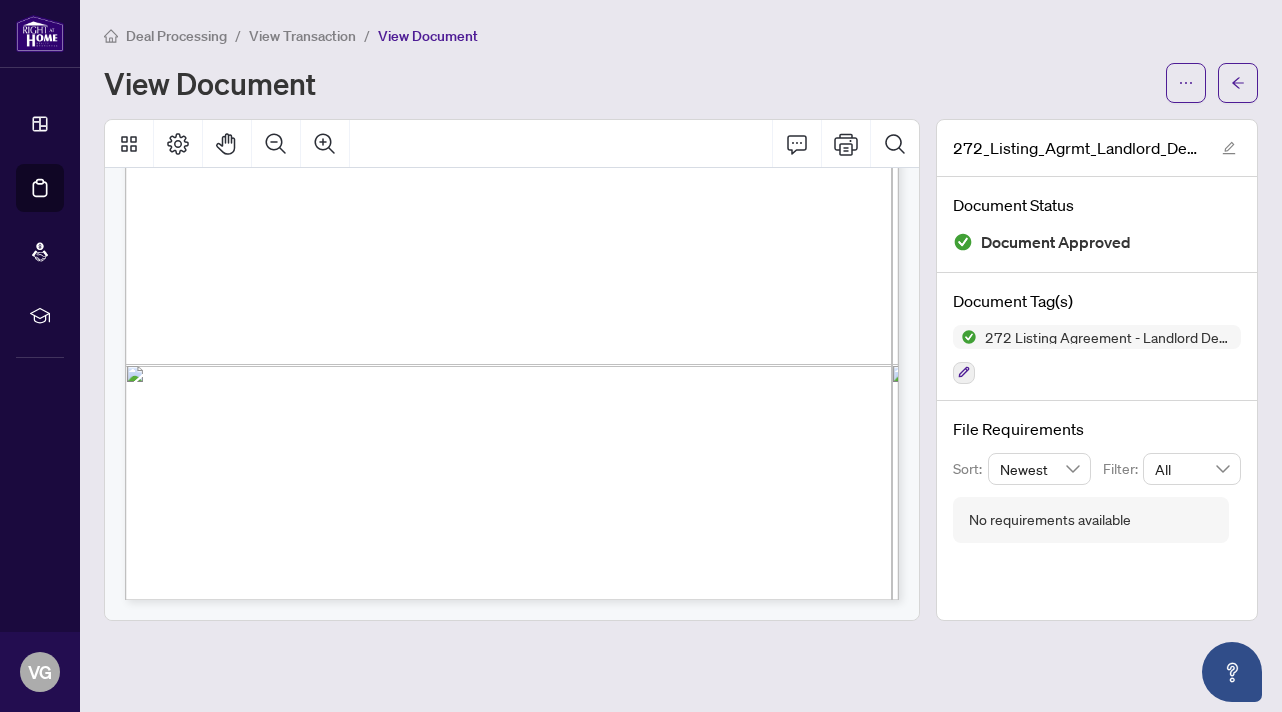 scroll, scrollTop: 3670, scrollLeft: 0, axis: vertical 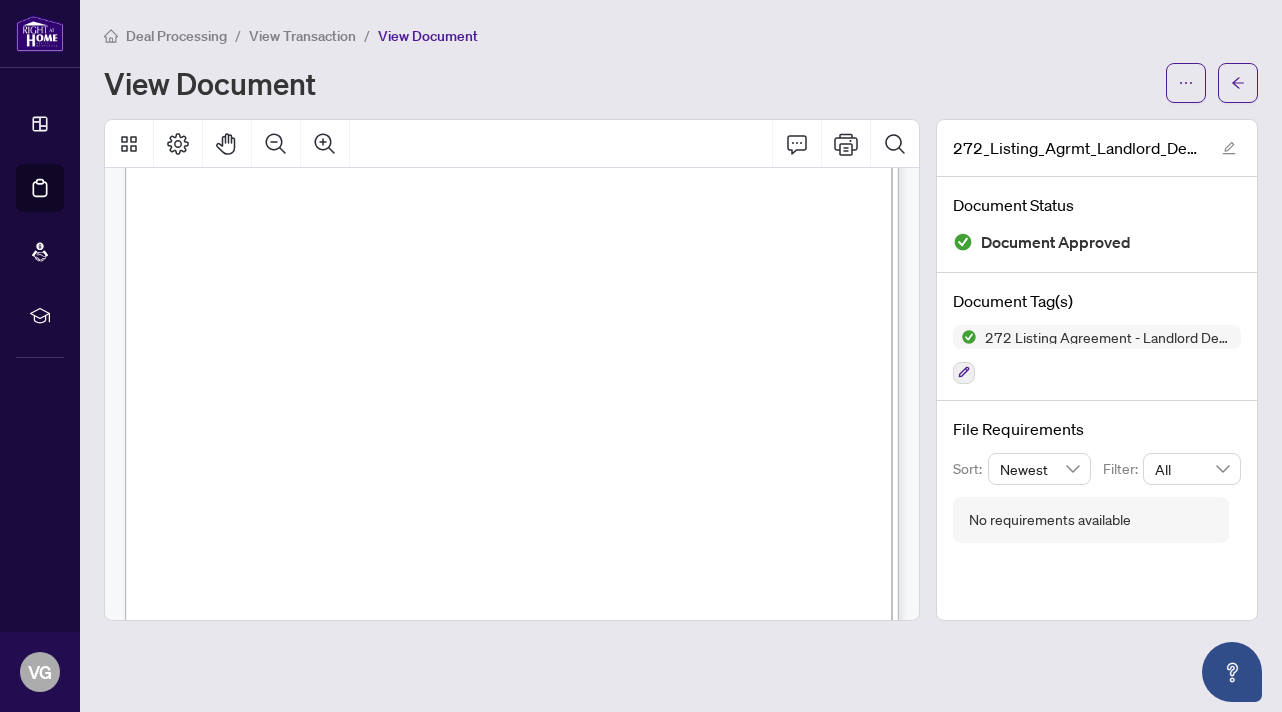click at bounding box center (942, 395) 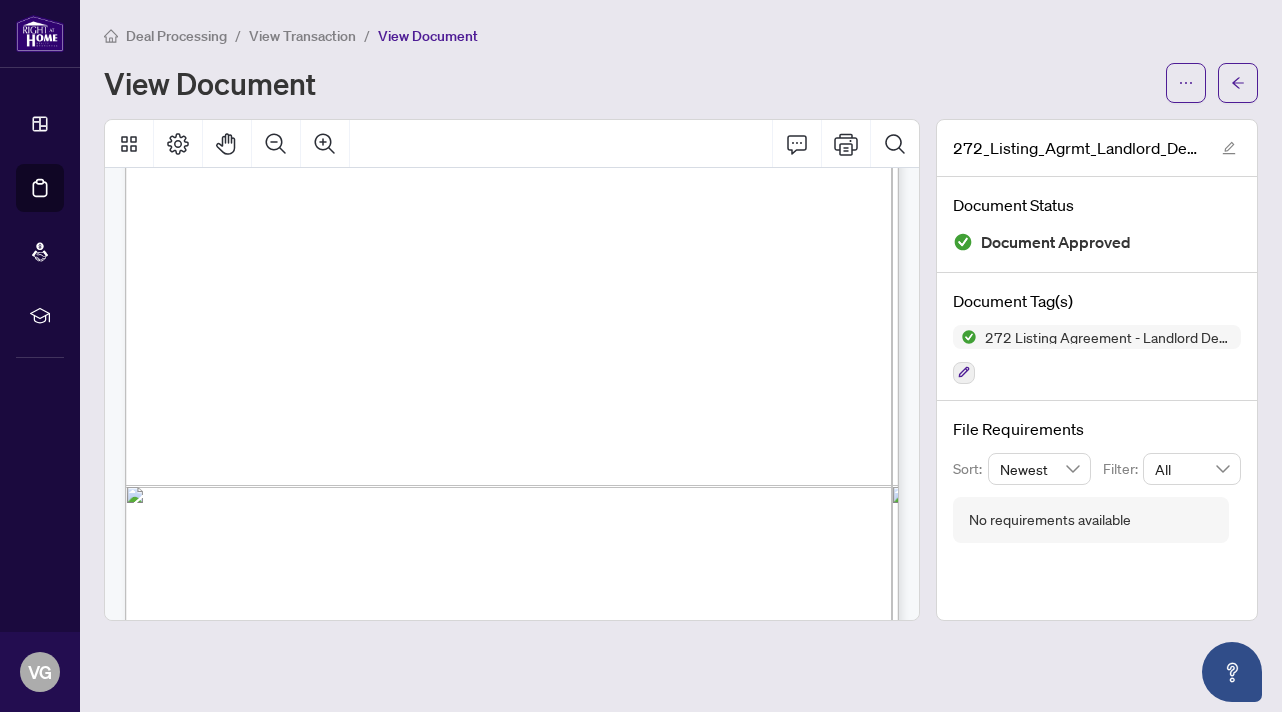 scroll, scrollTop: 3491, scrollLeft: 0, axis: vertical 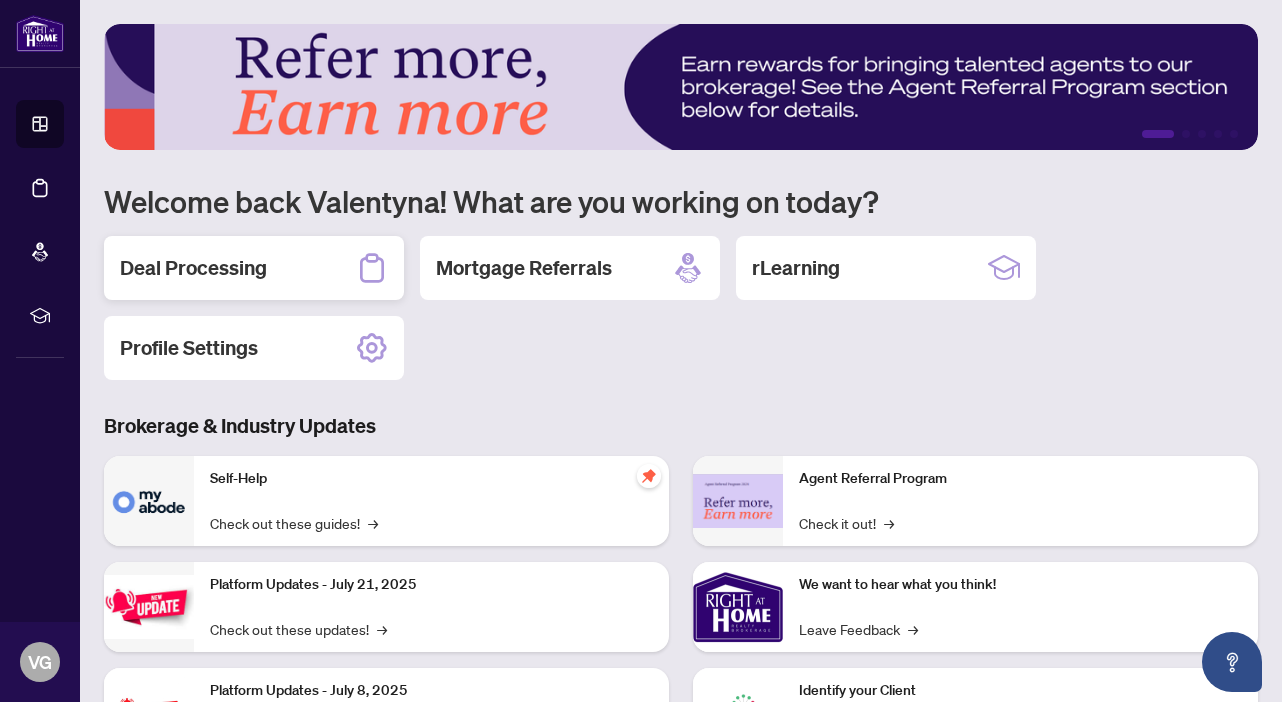 click on "Deal Processing" at bounding box center (193, 268) 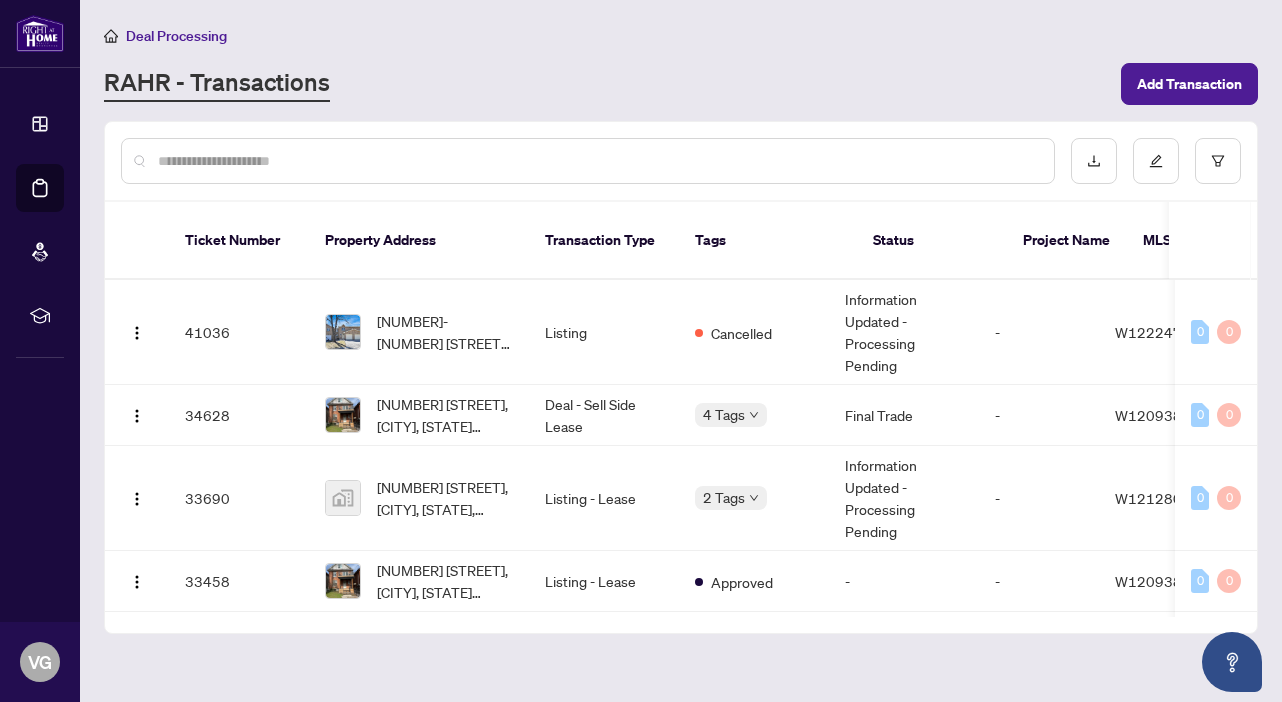 scroll, scrollTop: 0, scrollLeft: 0, axis: both 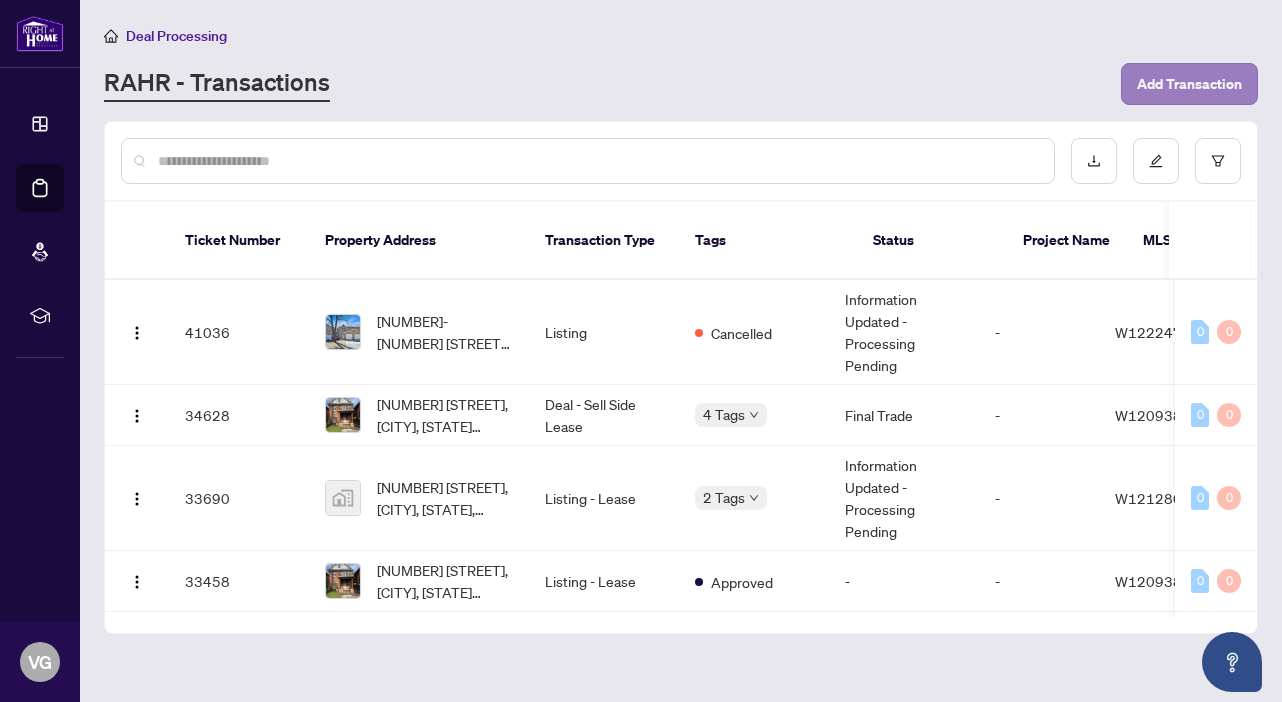 click on "Add Transaction" at bounding box center (1189, 84) 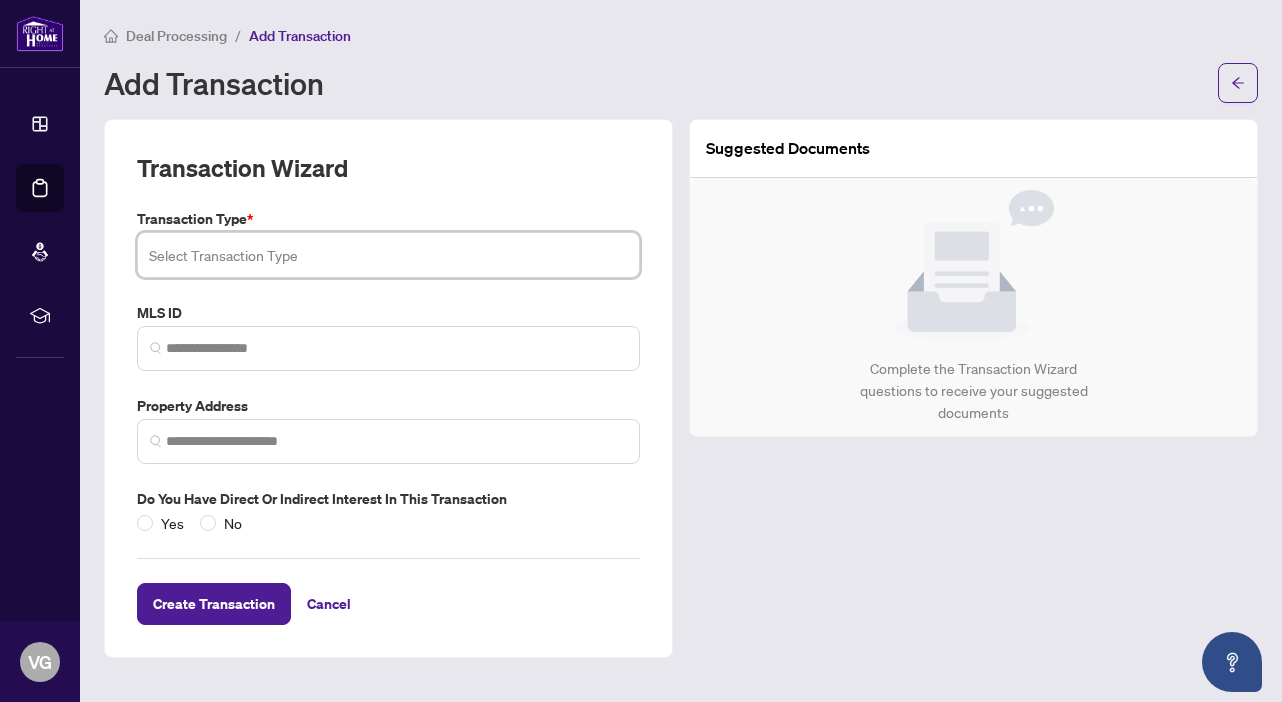 click at bounding box center (388, 255) 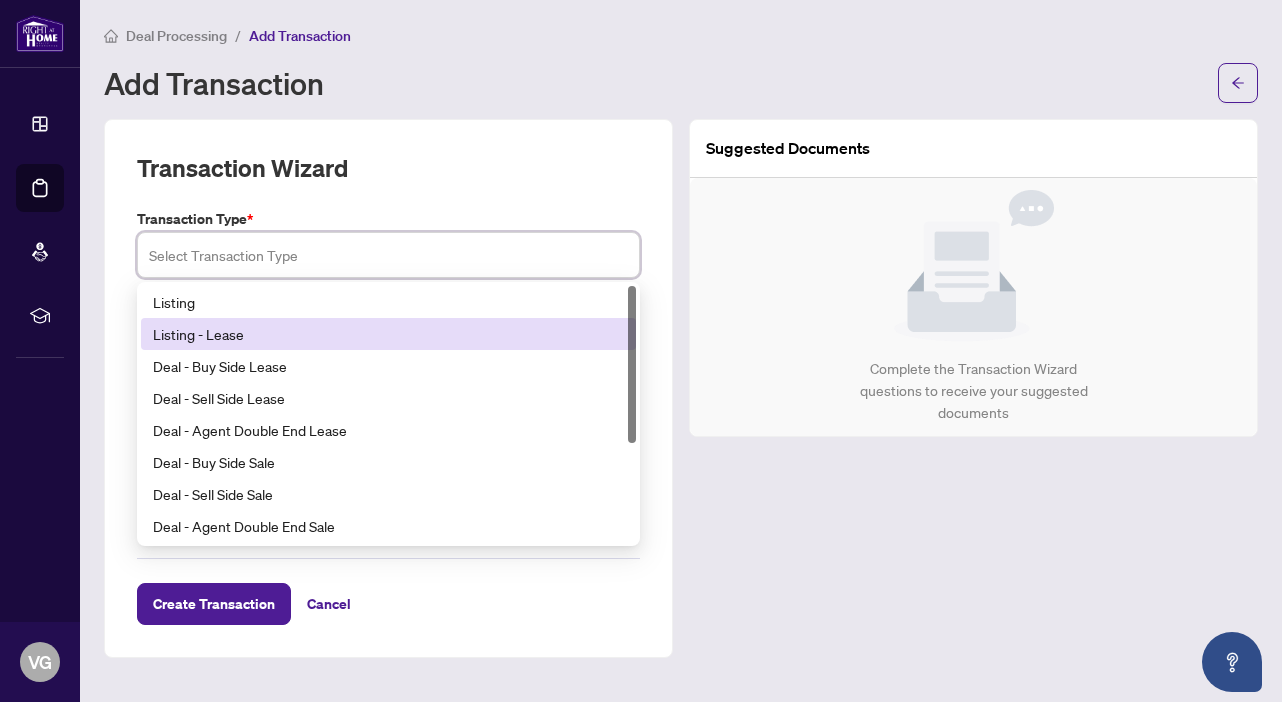 click on "Listing - Lease" at bounding box center (388, 334) 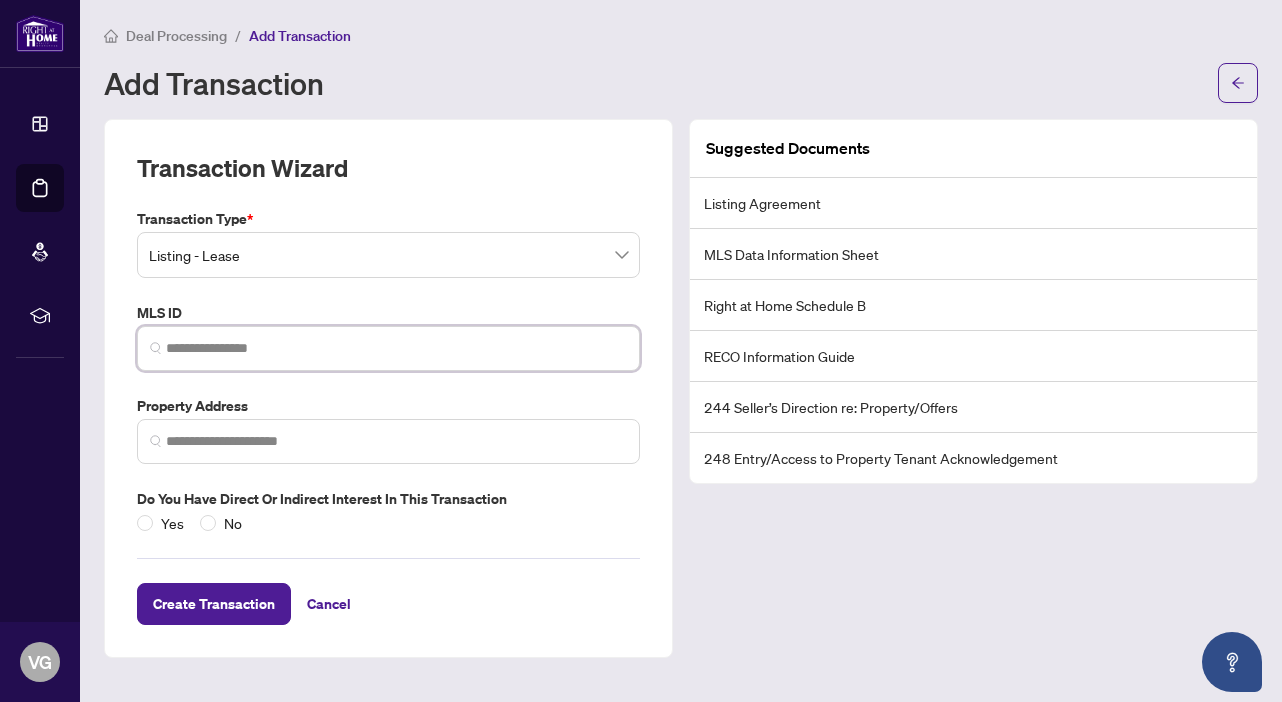 click at bounding box center (396, 348) 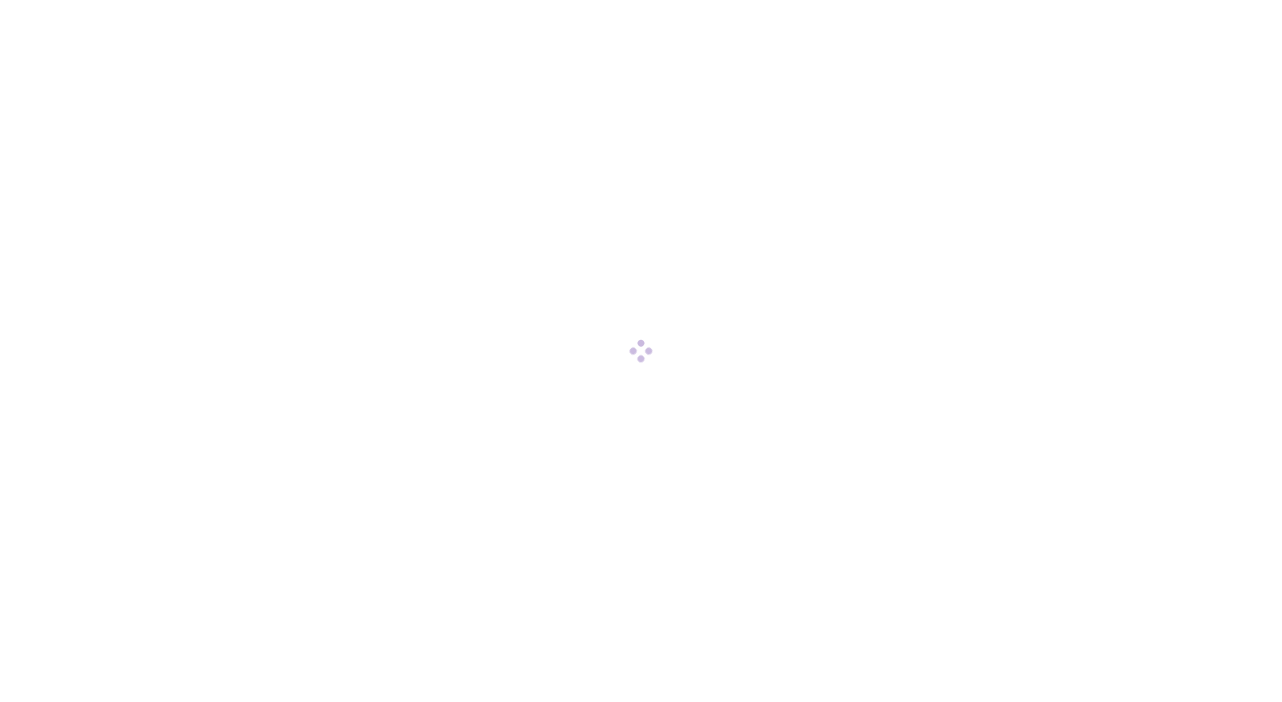 scroll, scrollTop: 0, scrollLeft: 0, axis: both 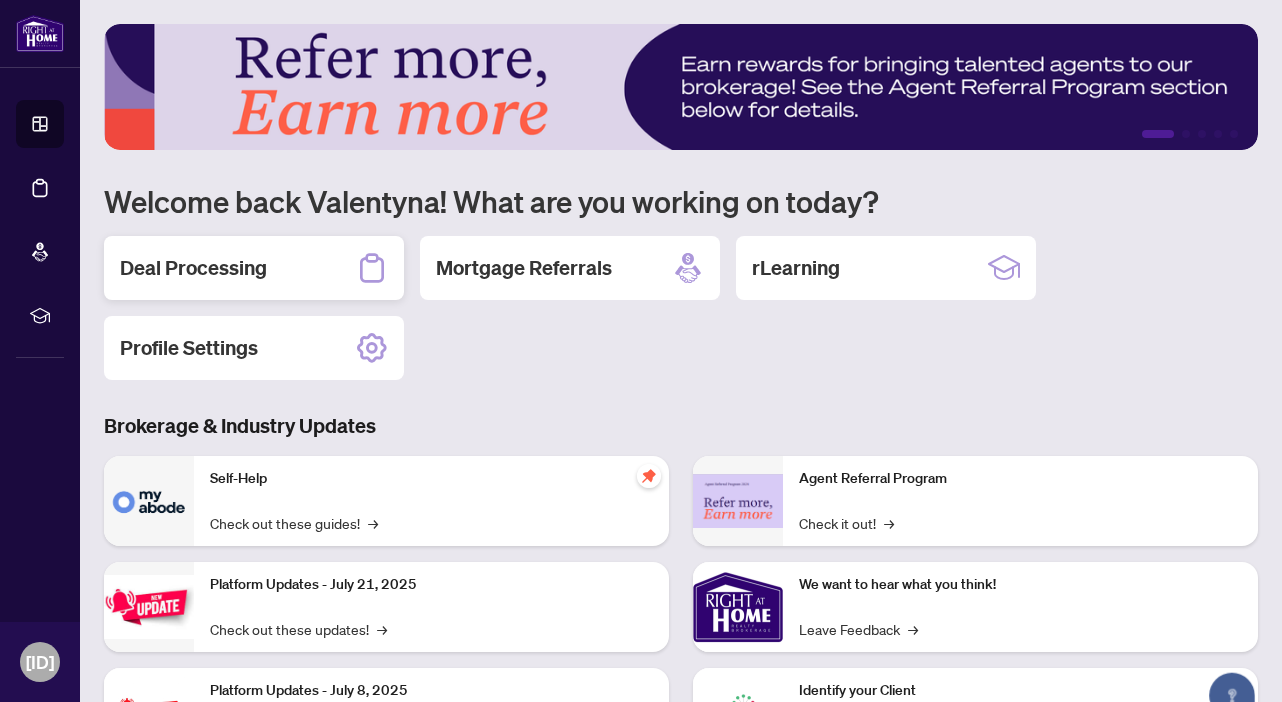 click on "Deal Processing" at bounding box center (193, 268) 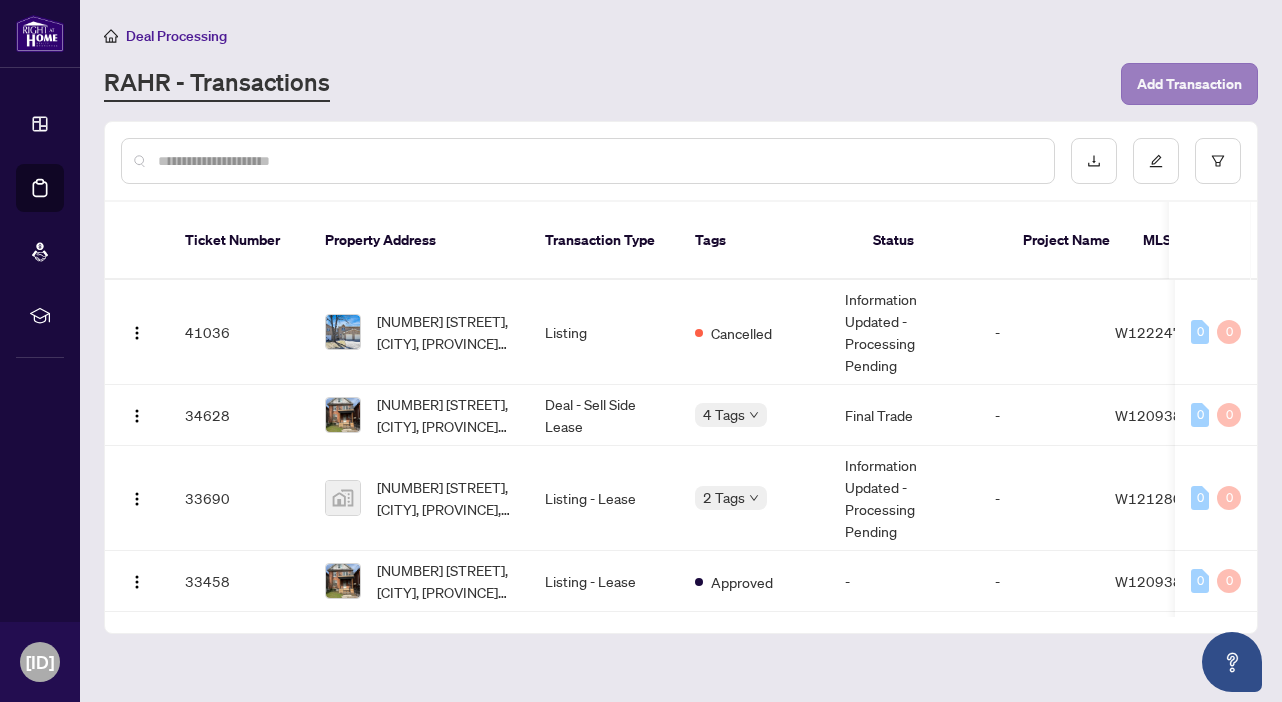 click on "Add Transaction" at bounding box center [1189, 84] 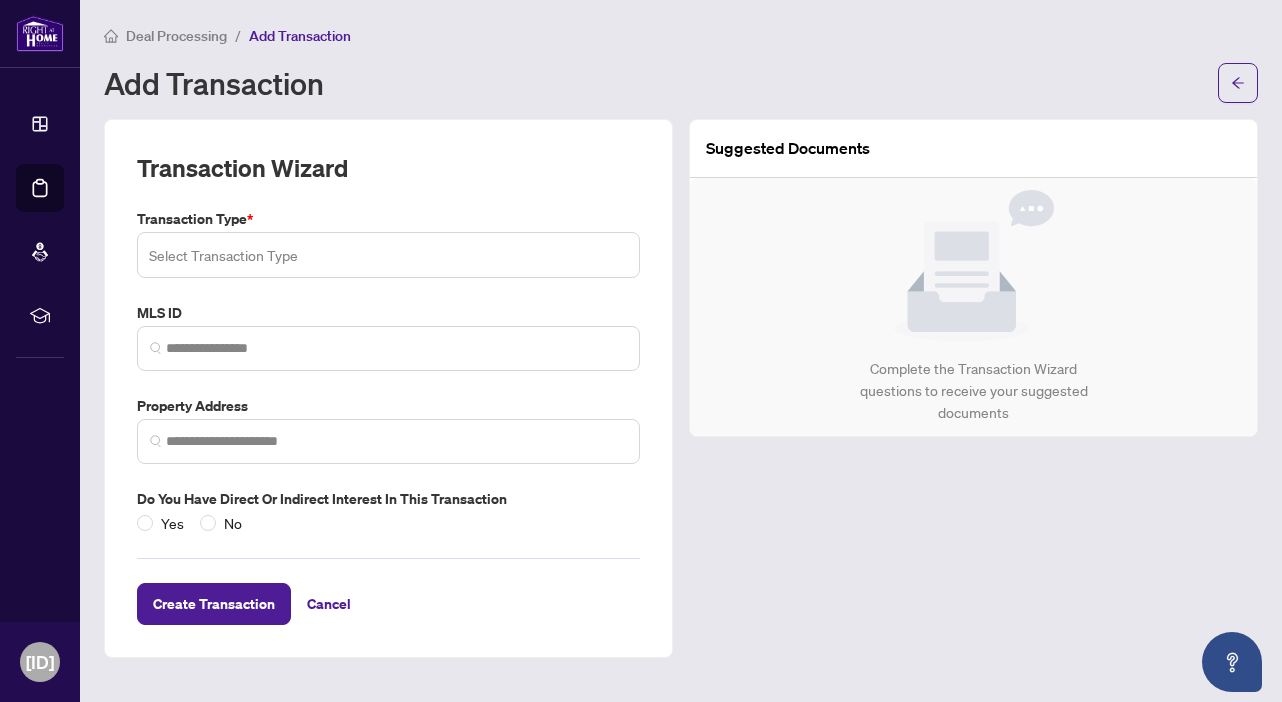 click at bounding box center [388, 255] 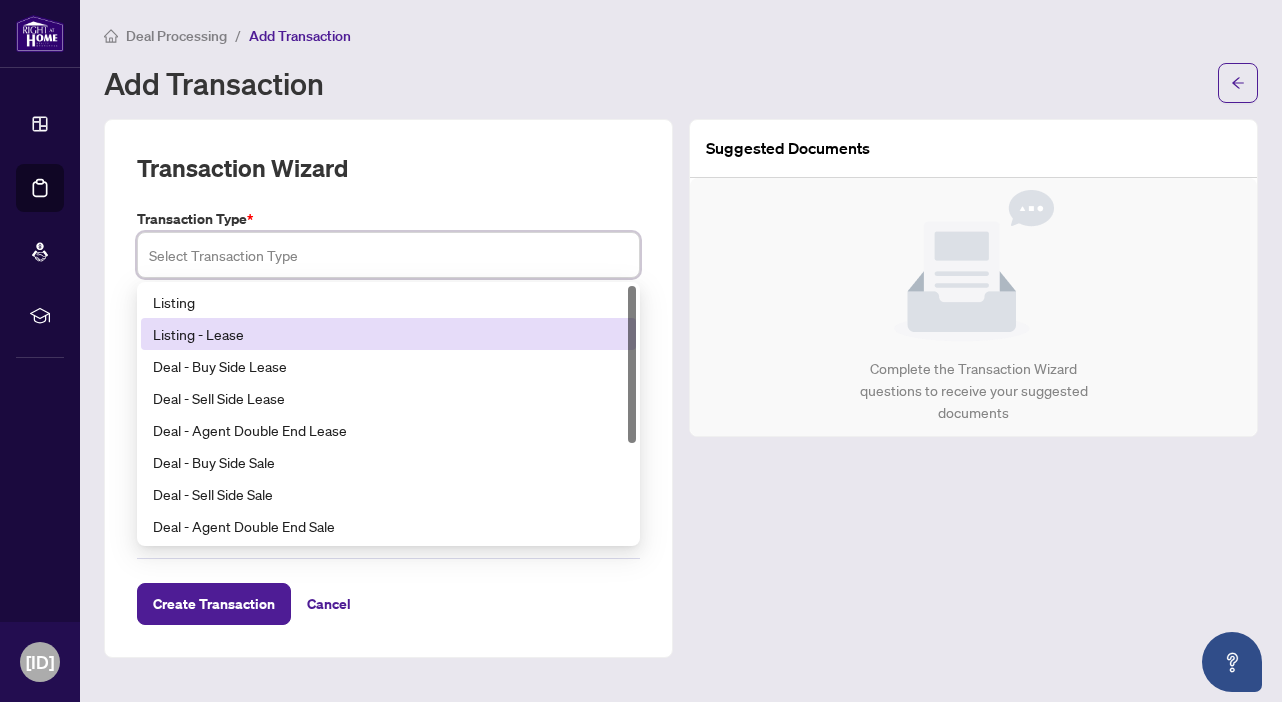 click on "Listing - Lease" at bounding box center [388, 334] 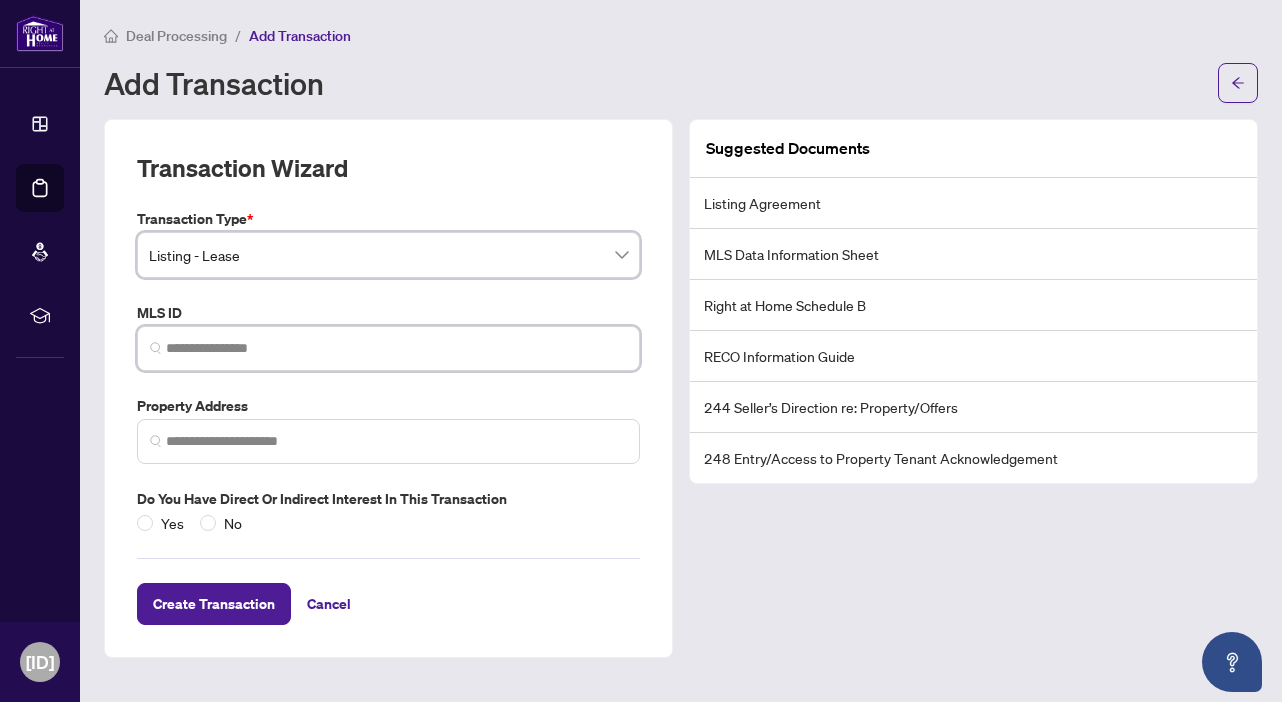 click at bounding box center [396, 348] 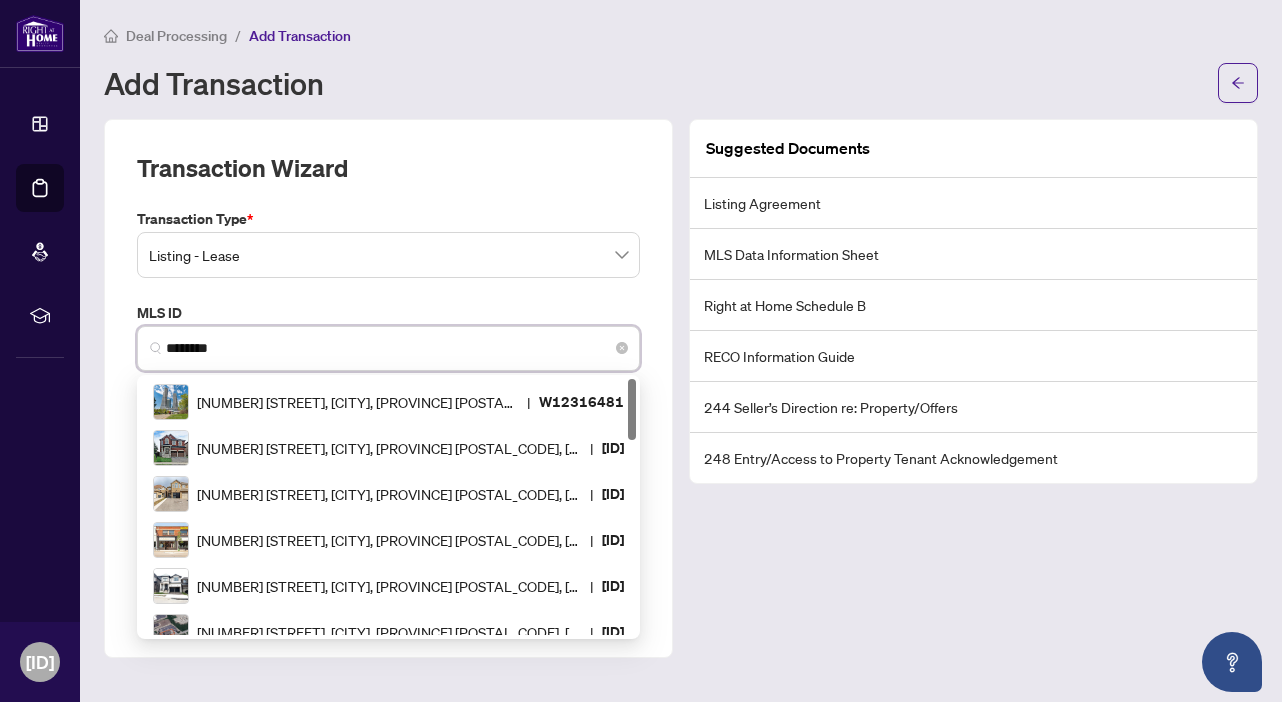 type on "*********" 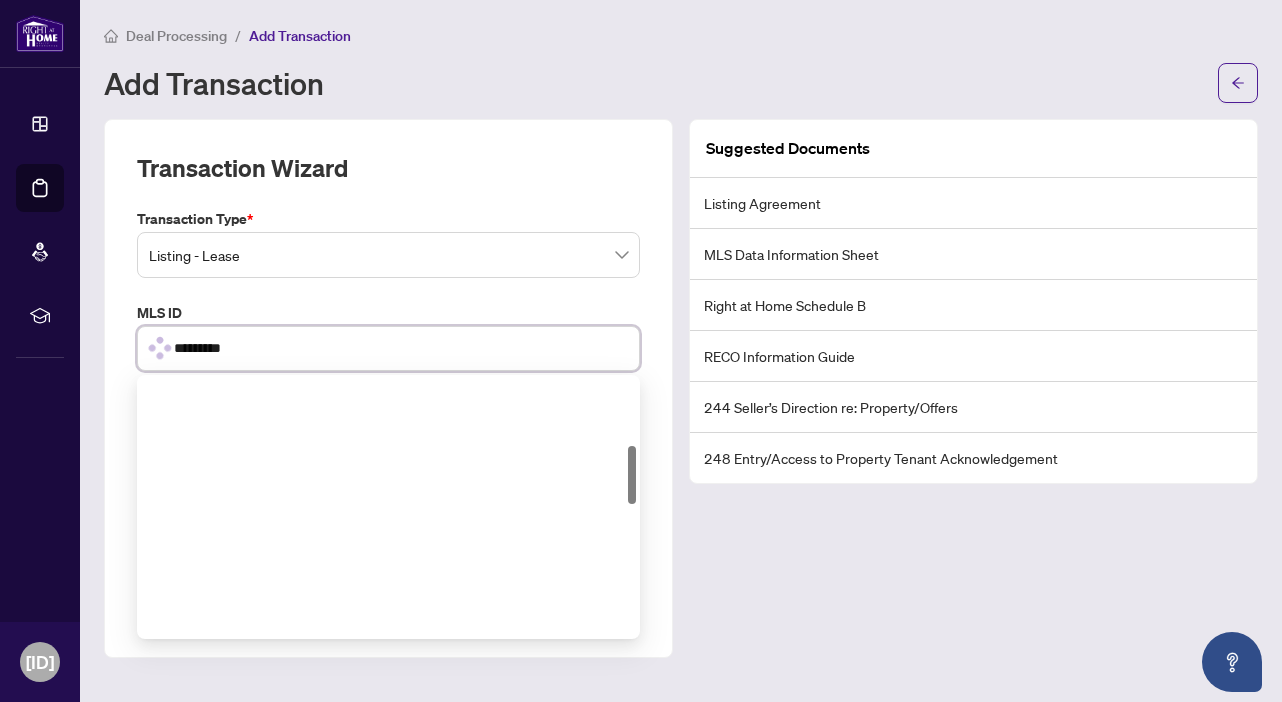 scroll, scrollTop: 0, scrollLeft: 0, axis: both 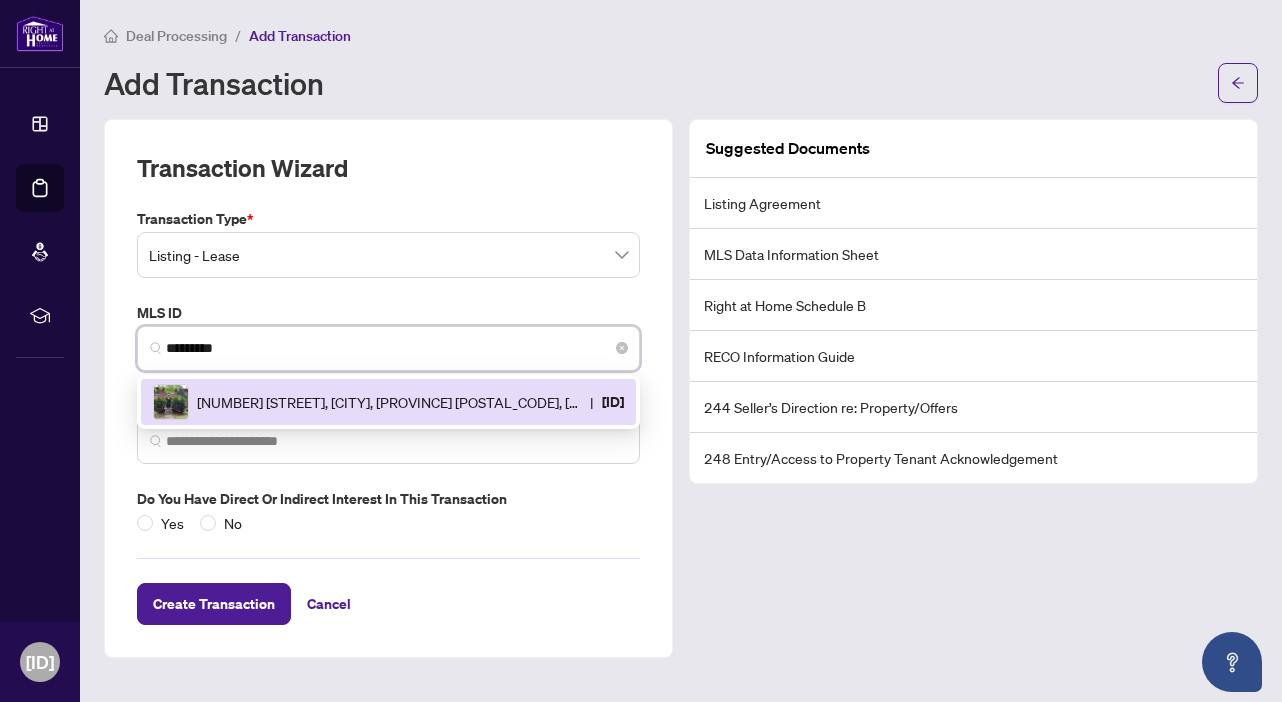 click on "11 Rivercrest Rd, Toronto, Ontario M6S 4H4, Canada" at bounding box center [389, 402] 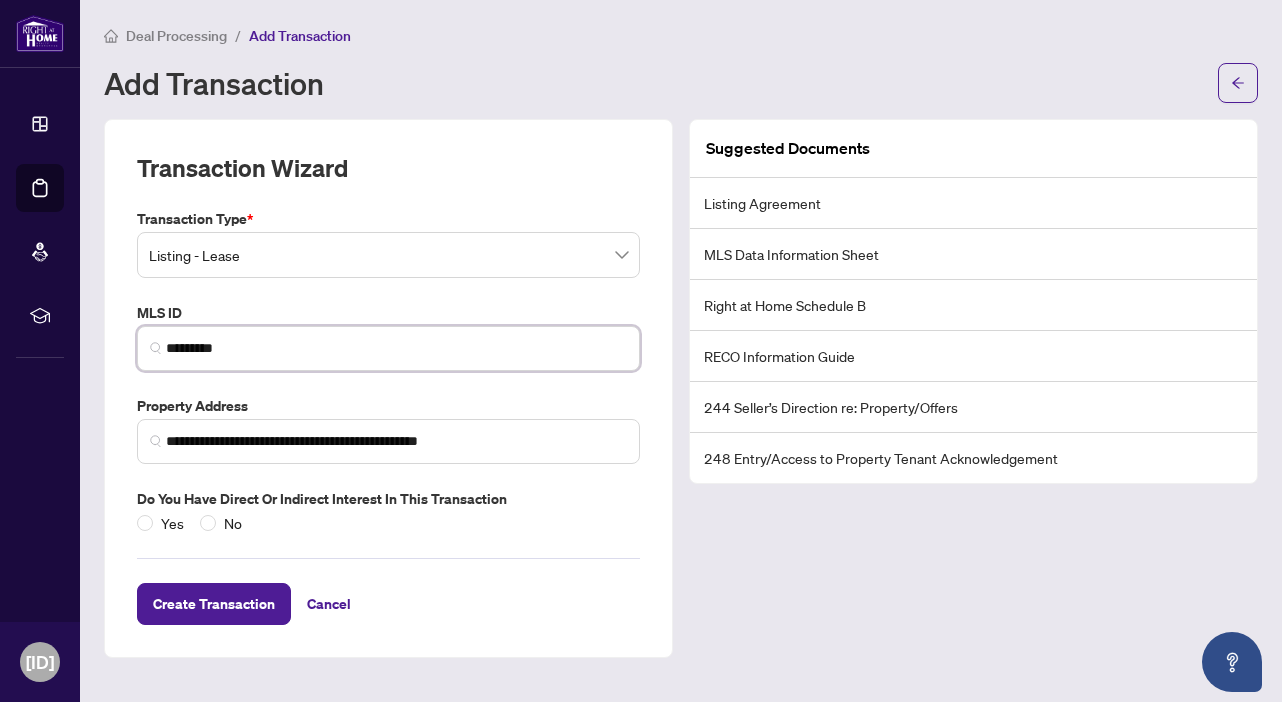 scroll, scrollTop: 0, scrollLeft: 0, axis: both 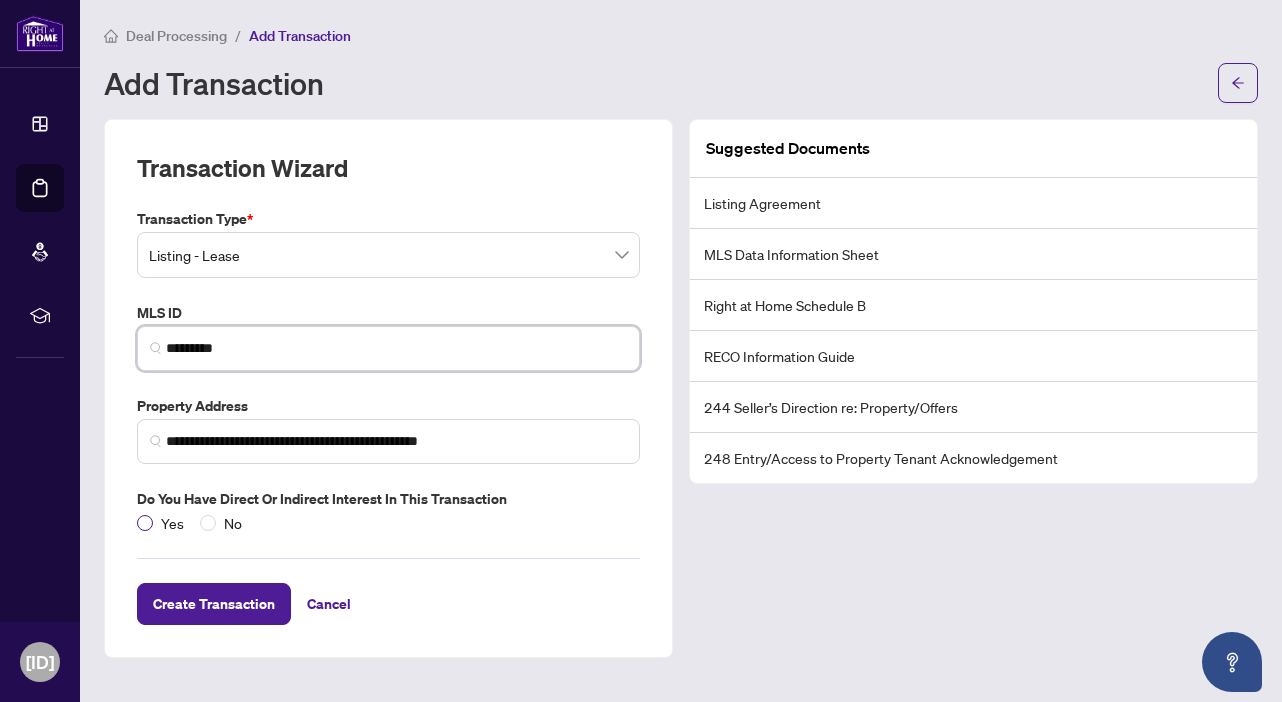 type on "*********" 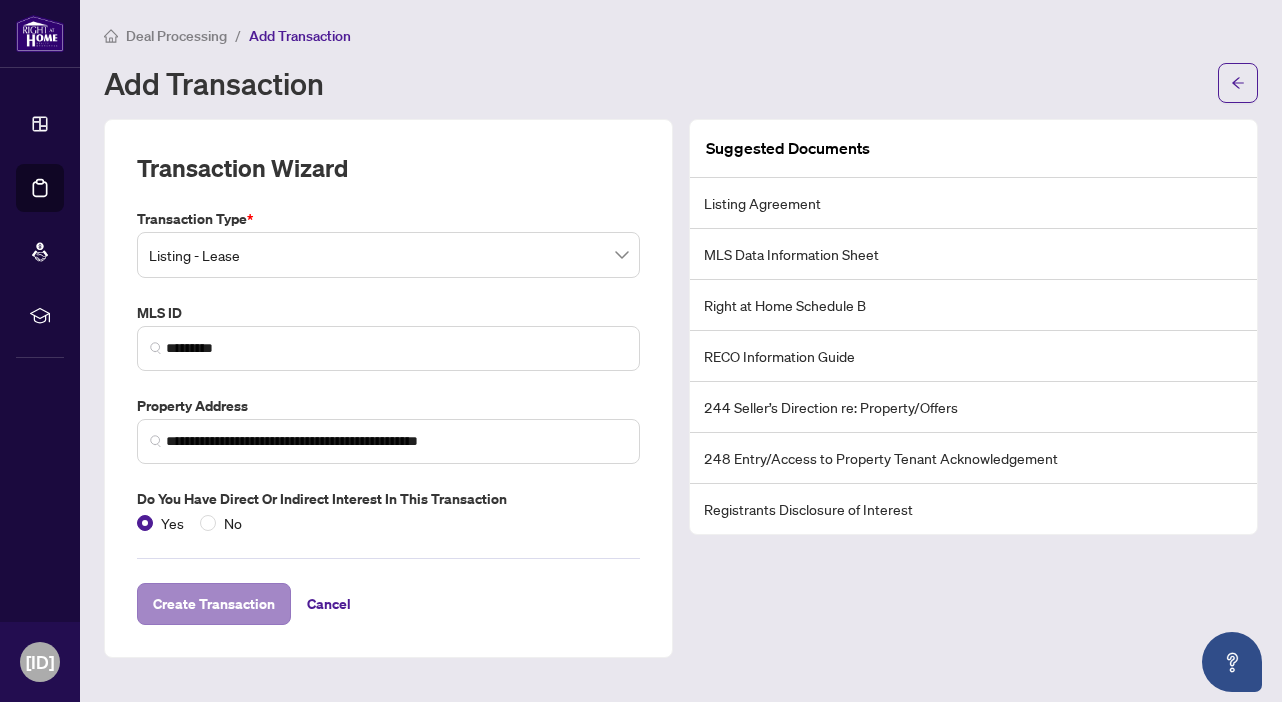 click on "Create Transaction" at bounding box center [214, 604] 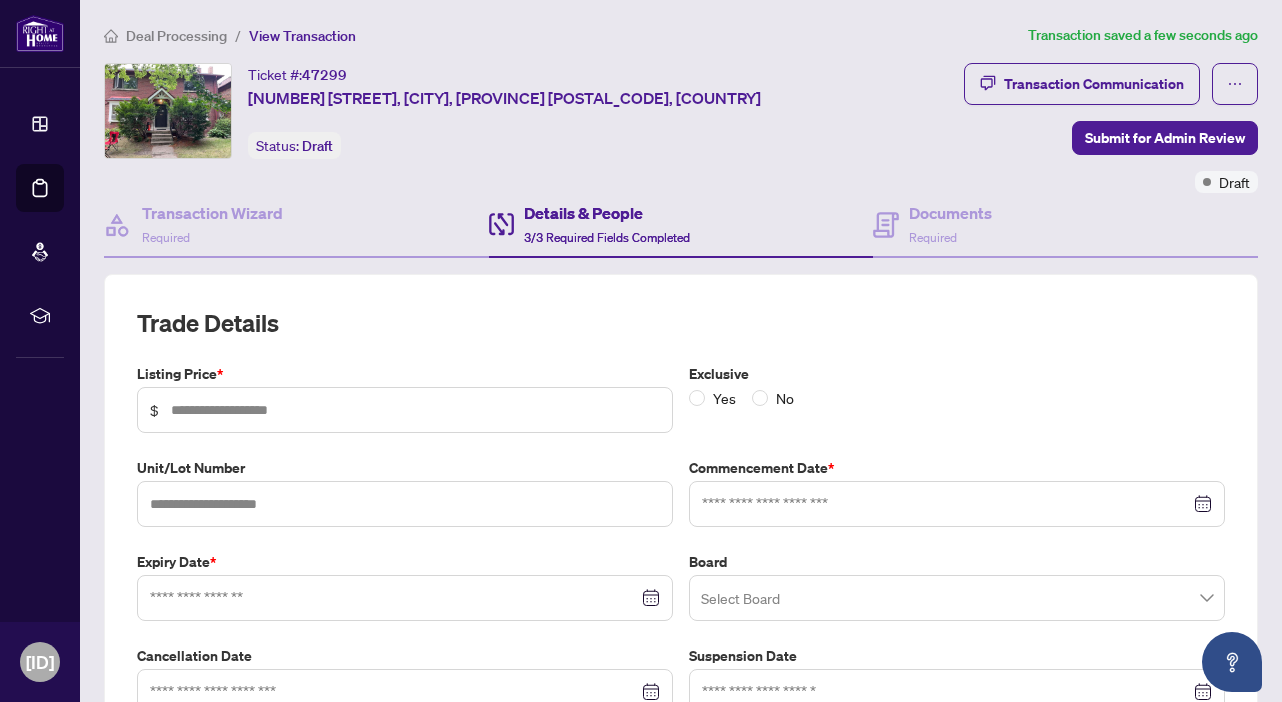 type on "*****" 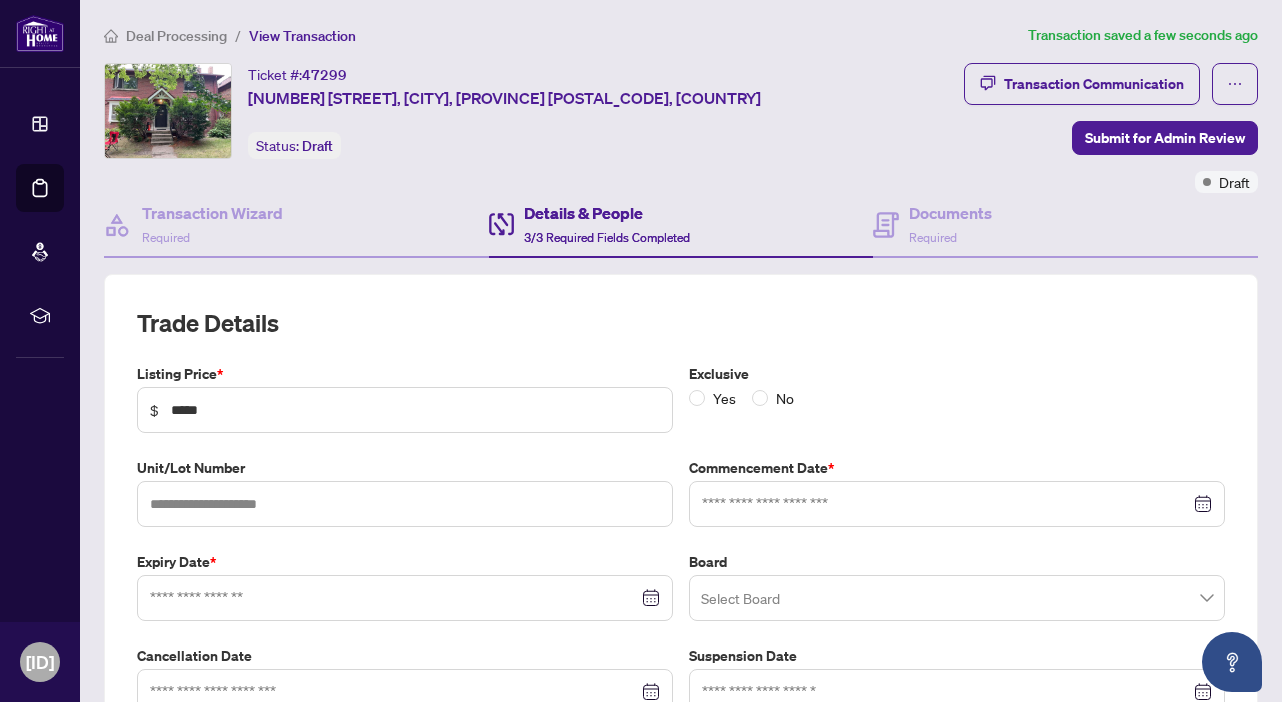 type on "**********" 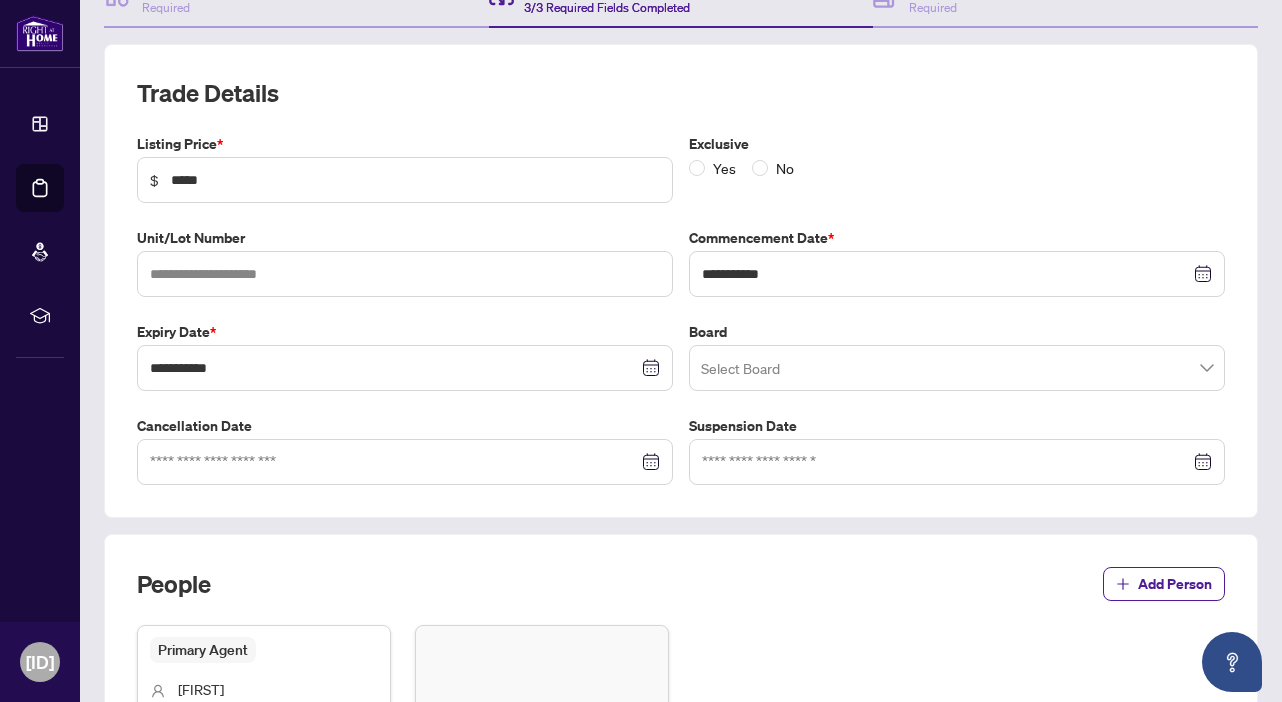 scroll, scrollTop: 234, scrollLeft: 0, axis: vertical 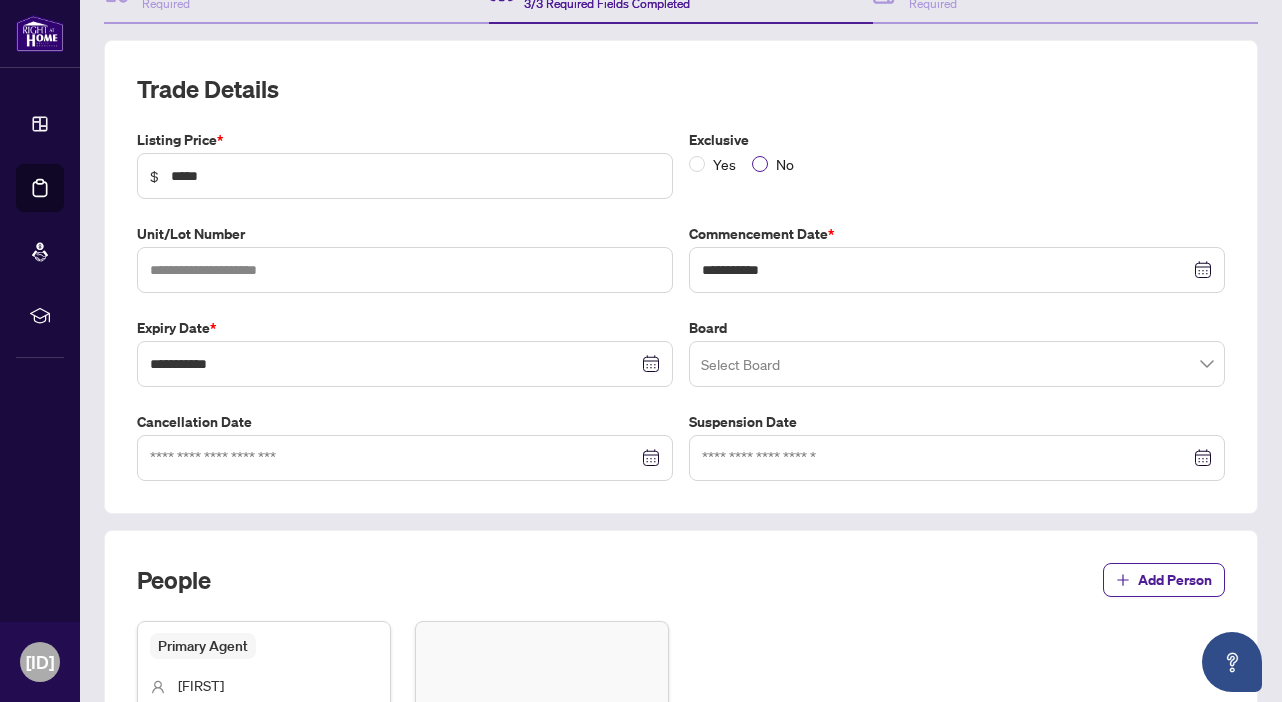 click at bounding box center (760, 164) 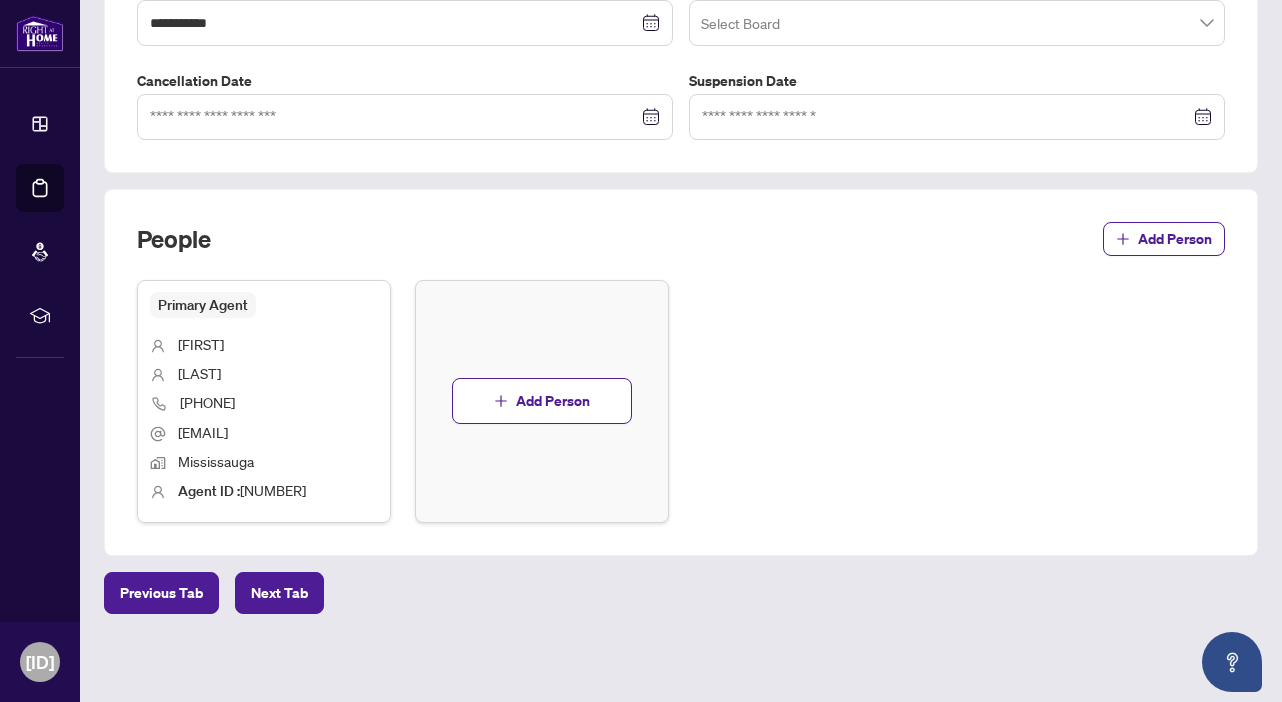 scroll, scrollTop: 574, scrollLeft: 0, axis: vertical 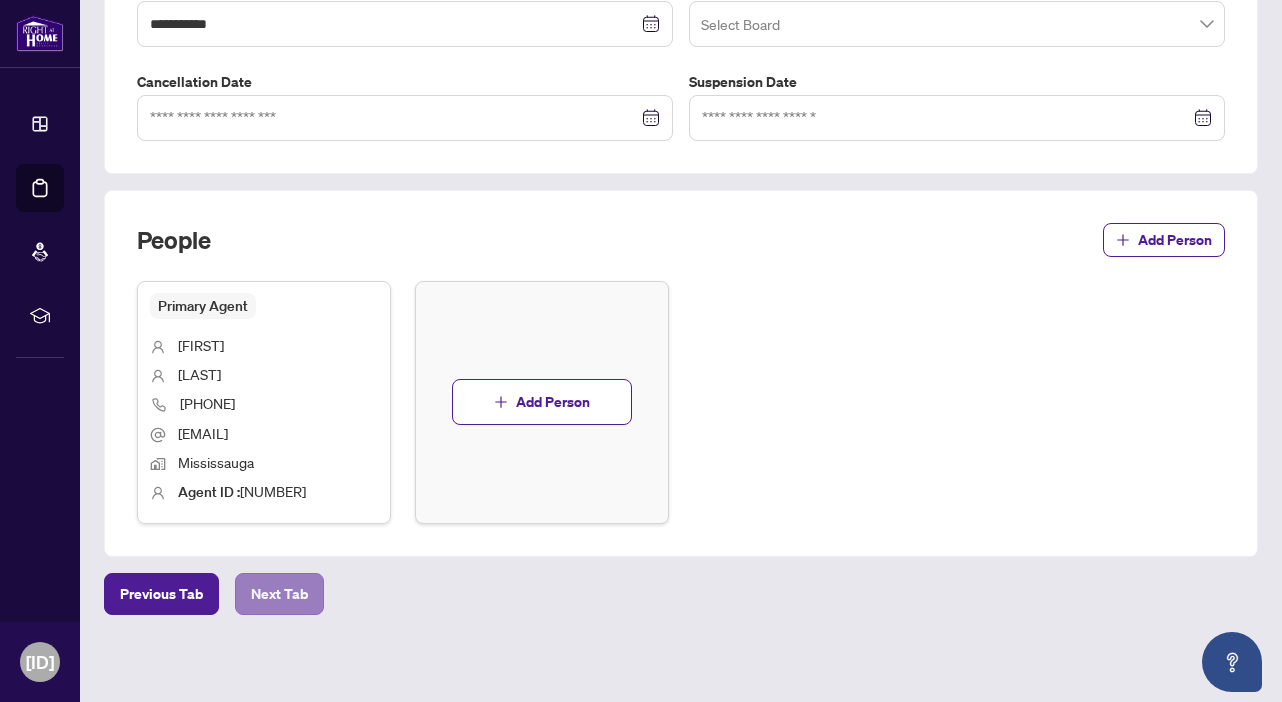 click on "Next Tab" at bounding box center [279, 594] 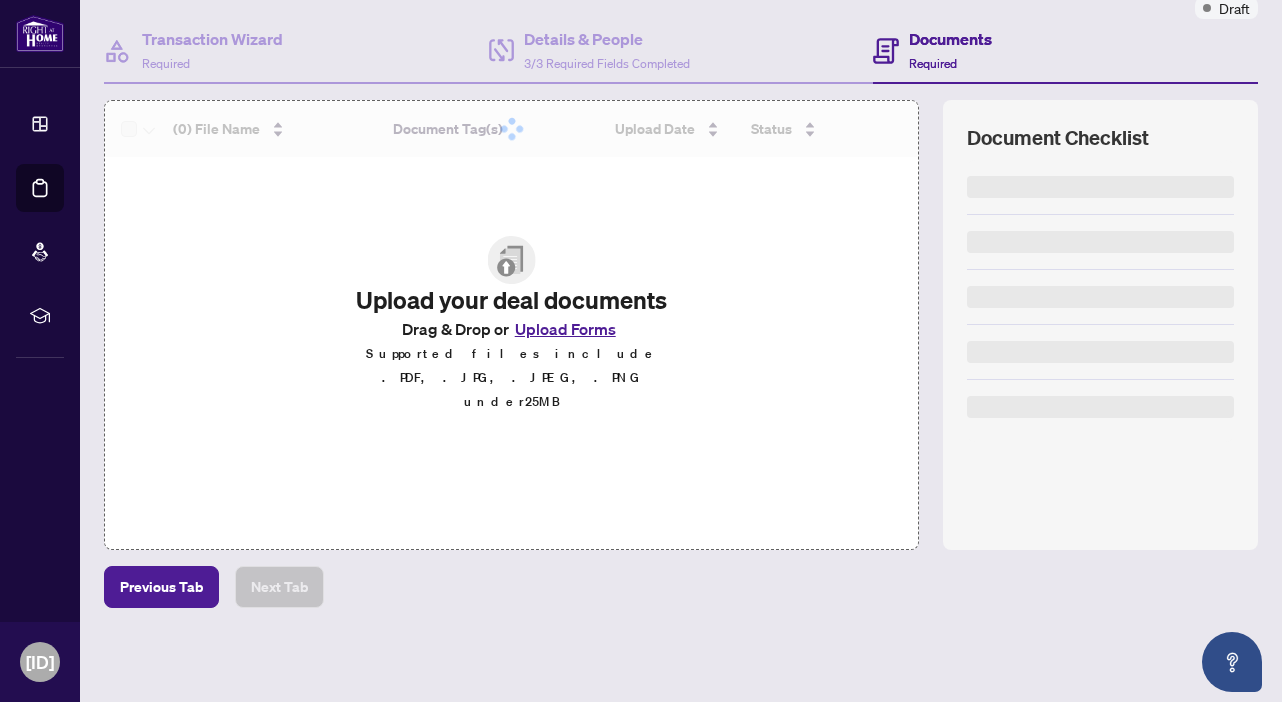 scroll, scrollTop: 173, scrollLeft: 0, axis: vertical 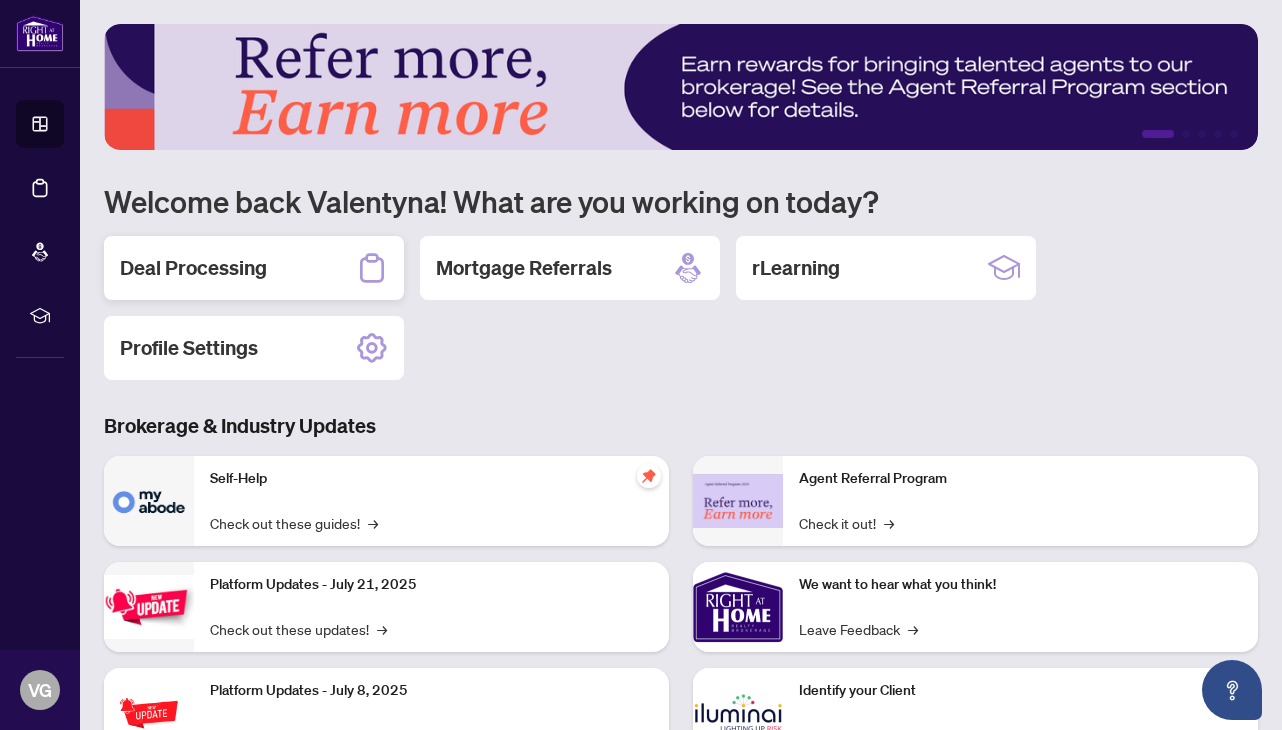 click on "Deal Processing" at bounding box center (193, 268) 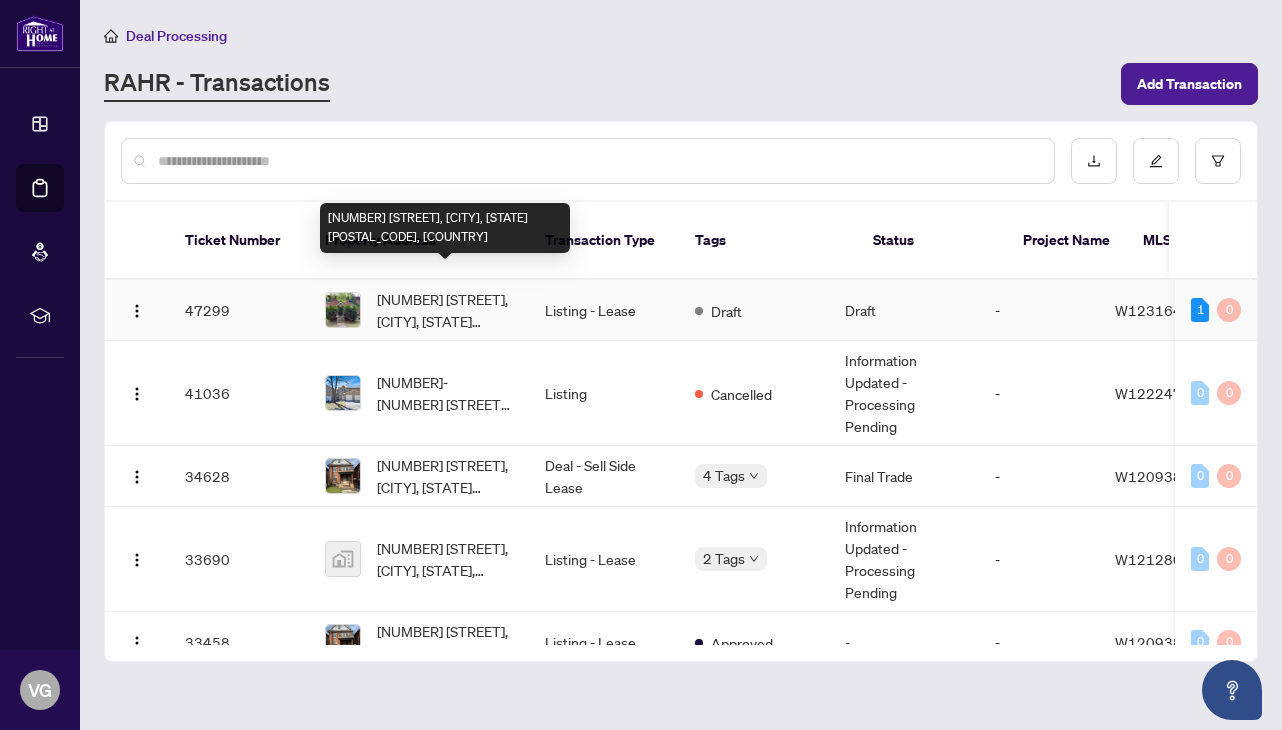 click on "[NUMBER] [STREET], [CITY], [STATE] [POSTAL_CODE], [COUNTRY]" at bounding box center (445, 310) 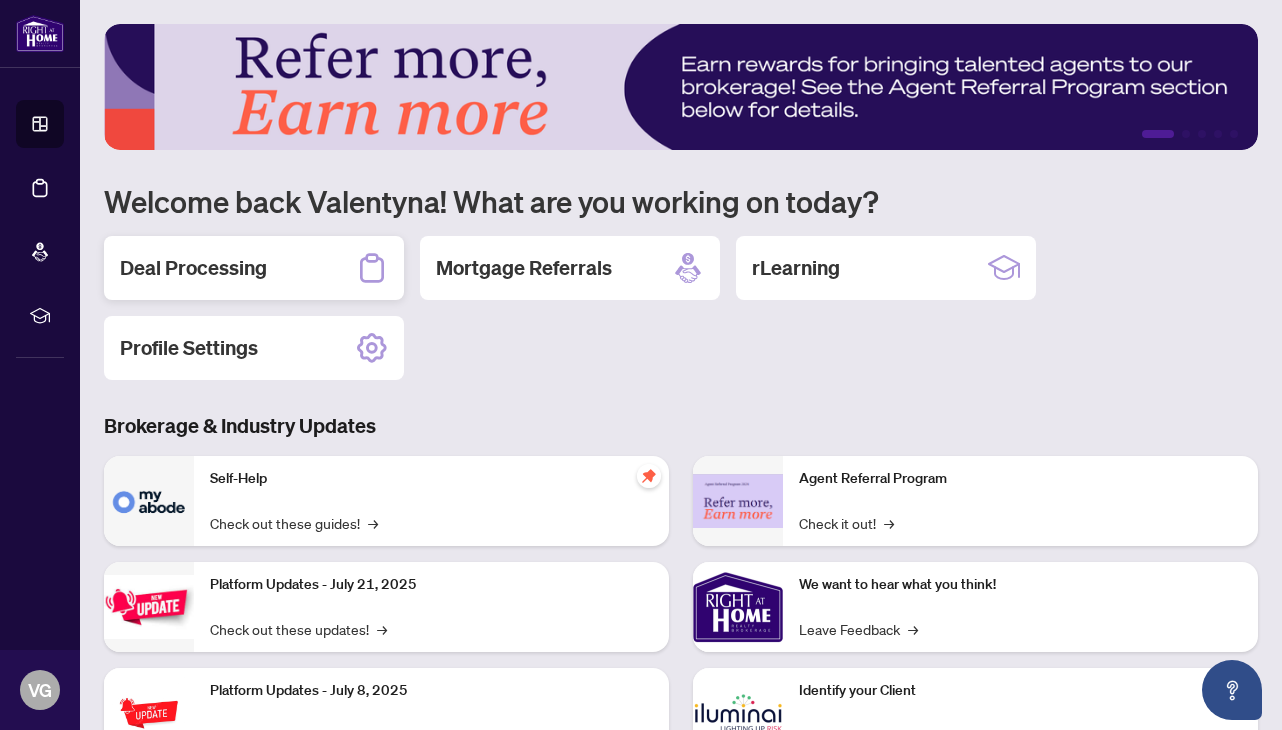 click on "Deal Processing" at bounding box center (193, 268) 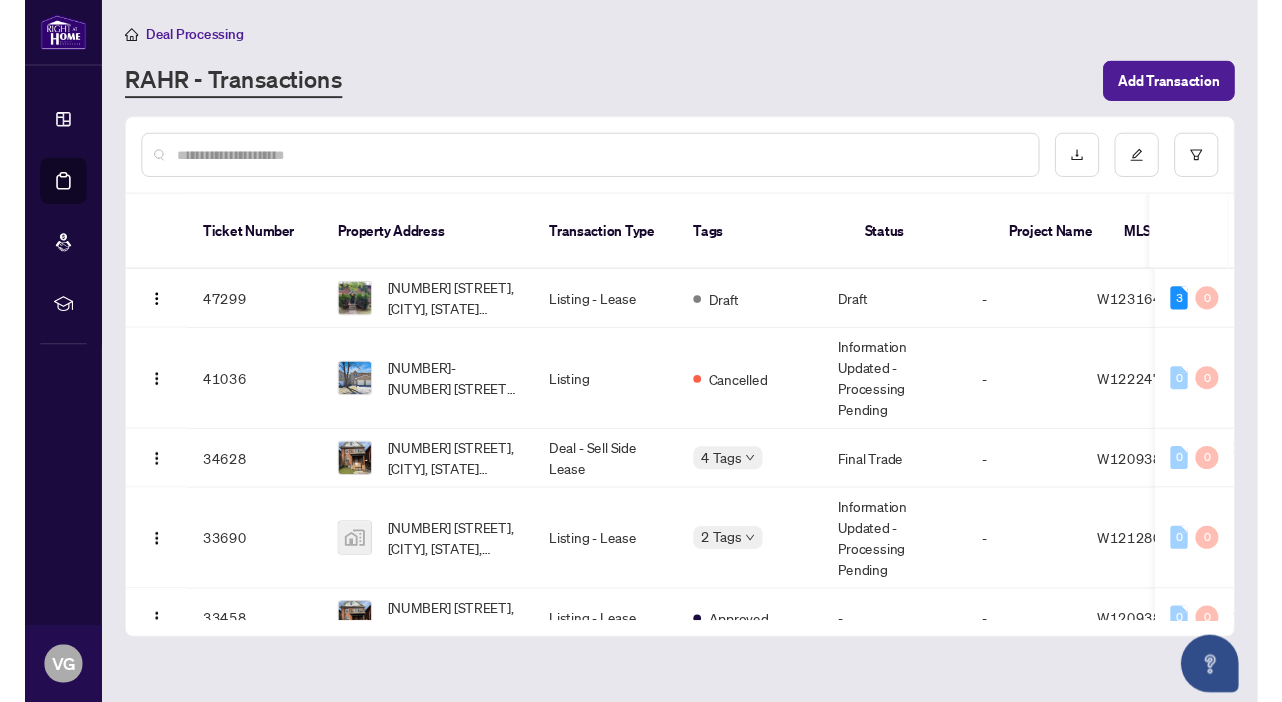 scroll, scrollTop: 0, scrollLeft: 0, axis: both 